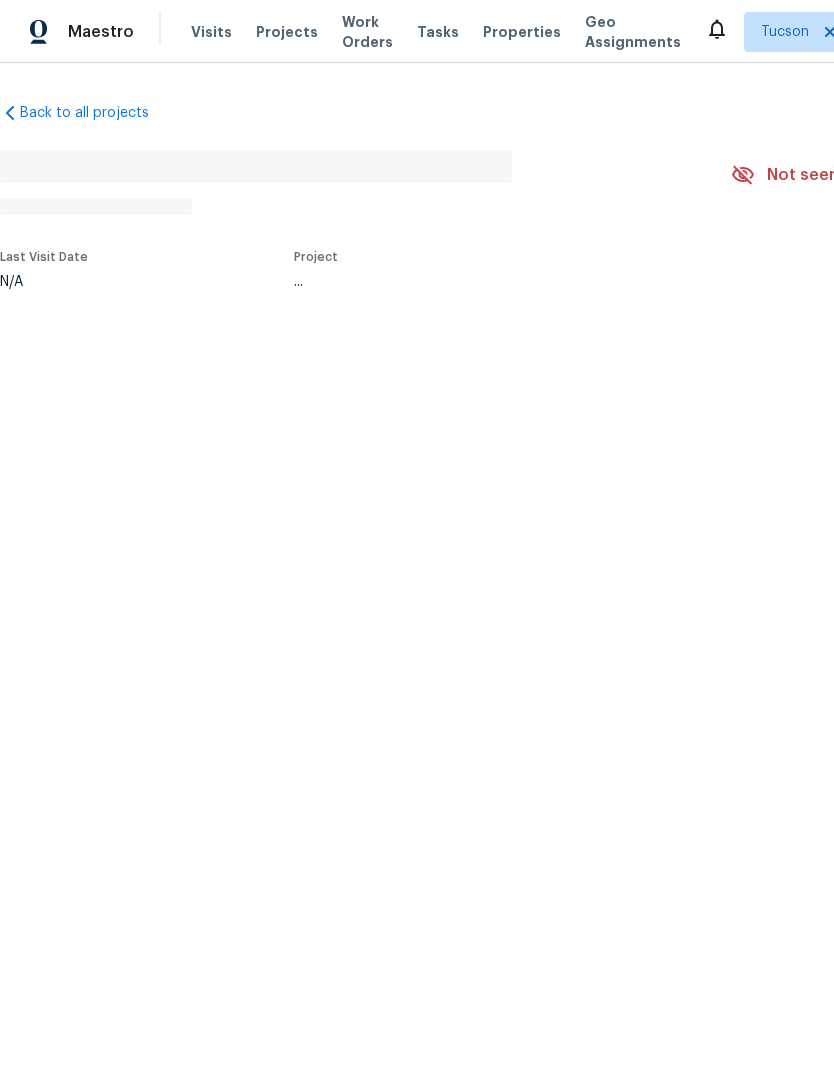 scroll, scrollTop: 0, scrollLeft: 0, axis: both 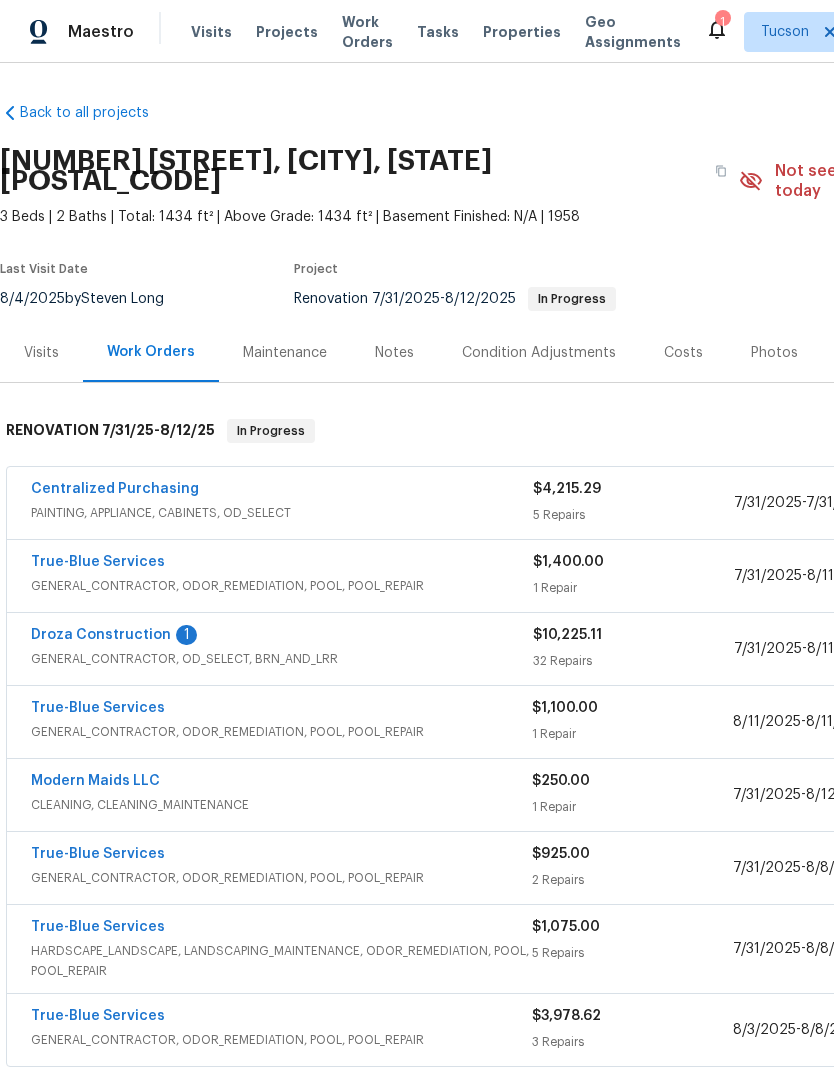 click on "Droza Construction" at bounding box center [101, 635] 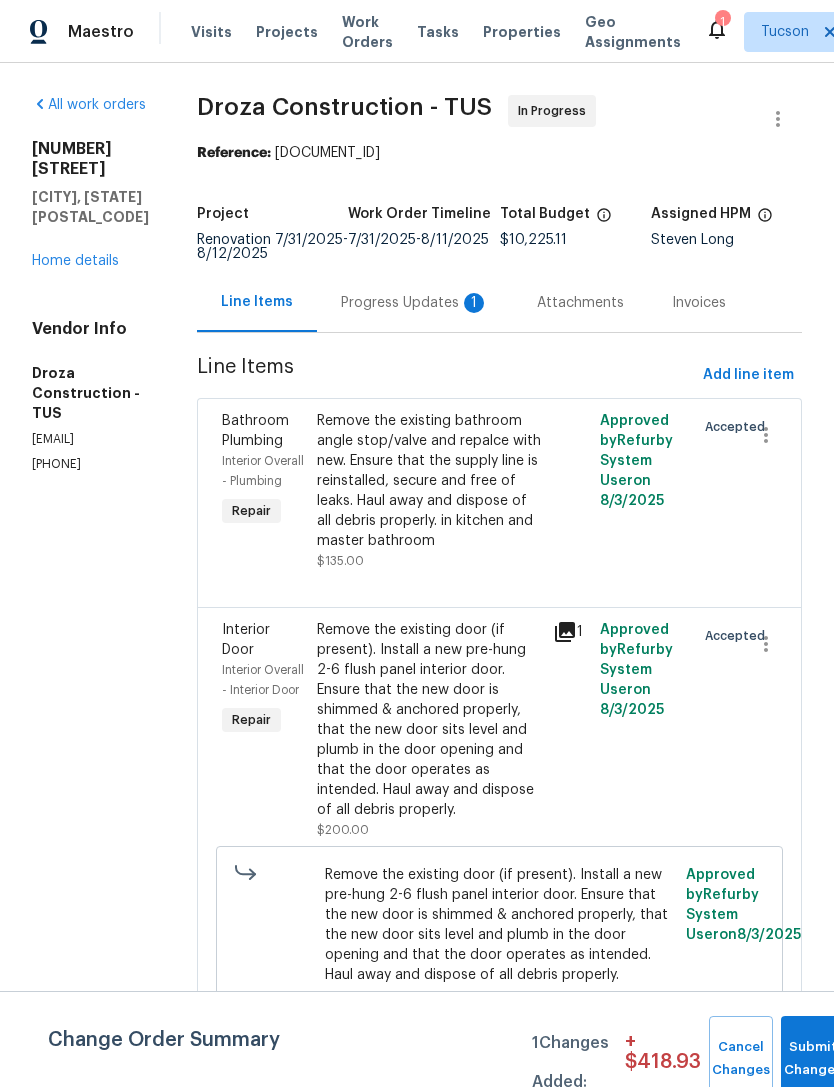 click on "Progress Updates 1" at bounding box center [415, 303] 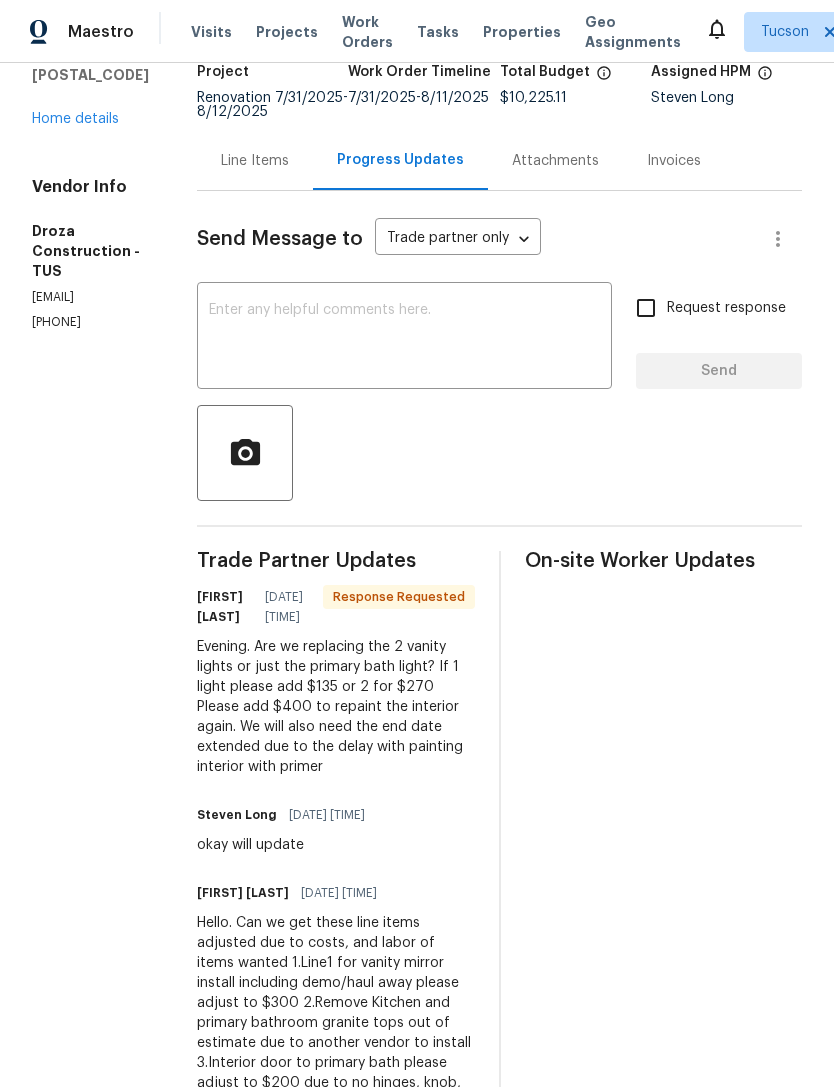 scroll, scrollTop: 144, scrollLeft: 0, axis: vertical 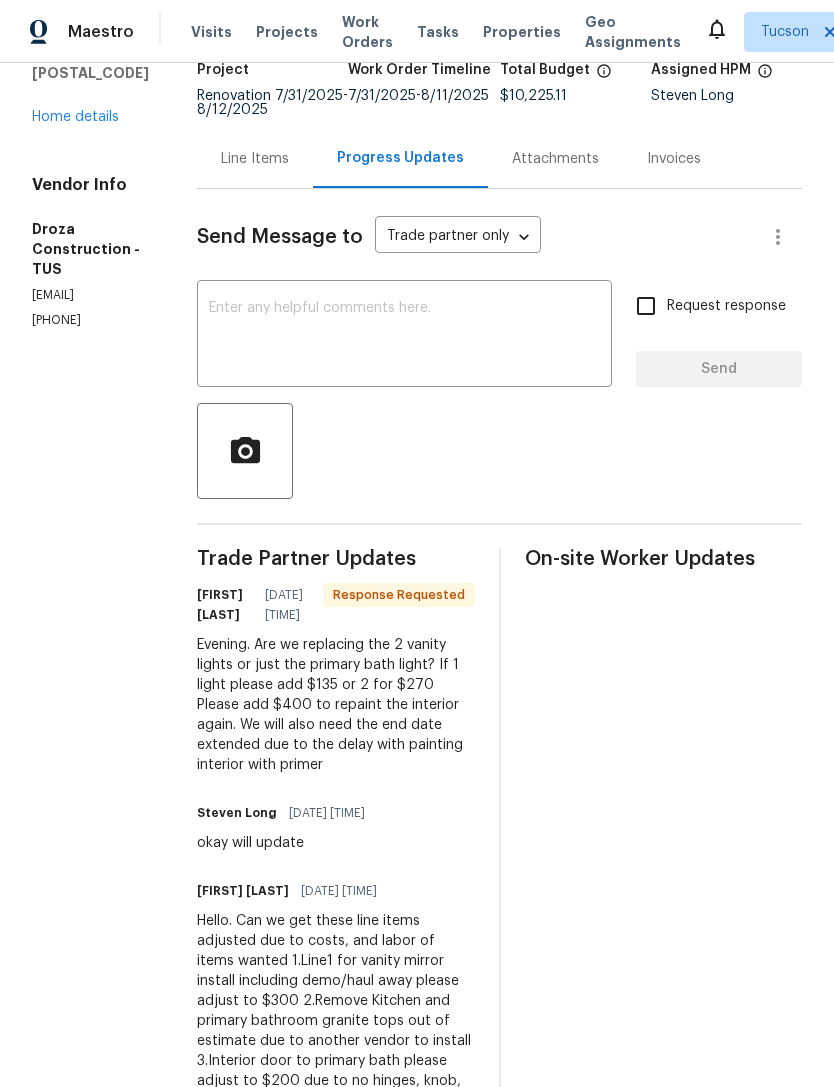 click at bounding box center (404, 336) 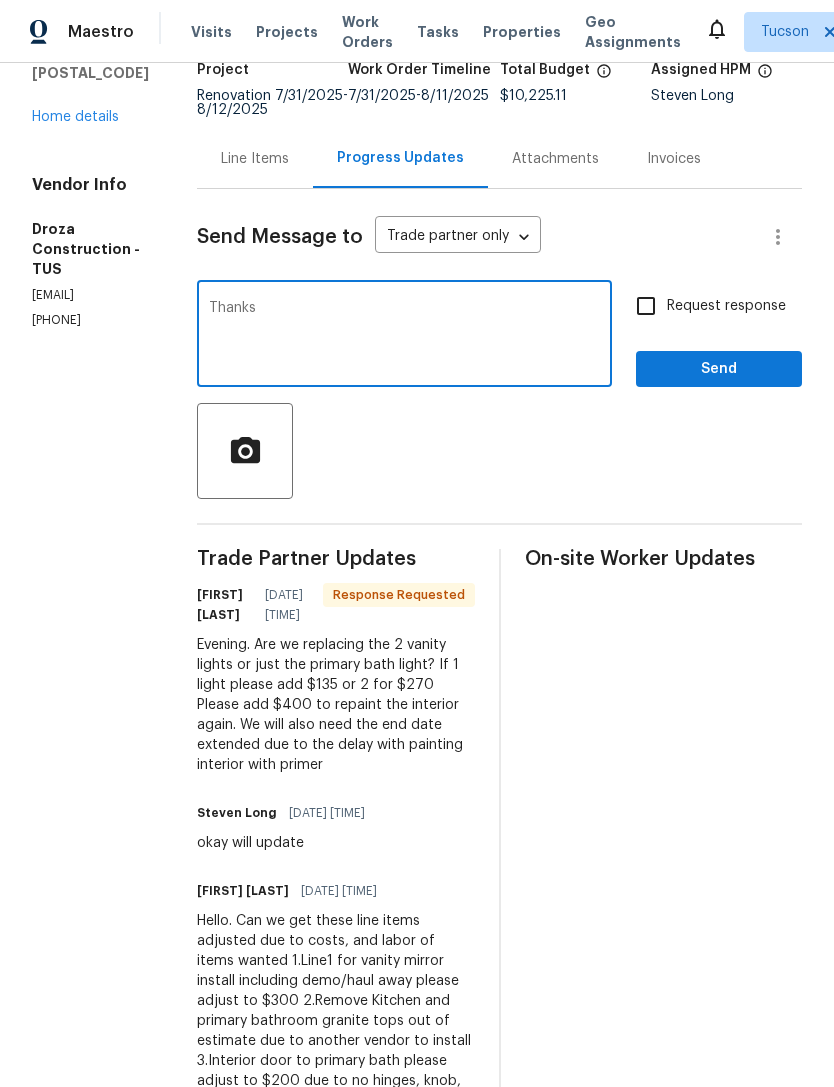 type on "Thanks" 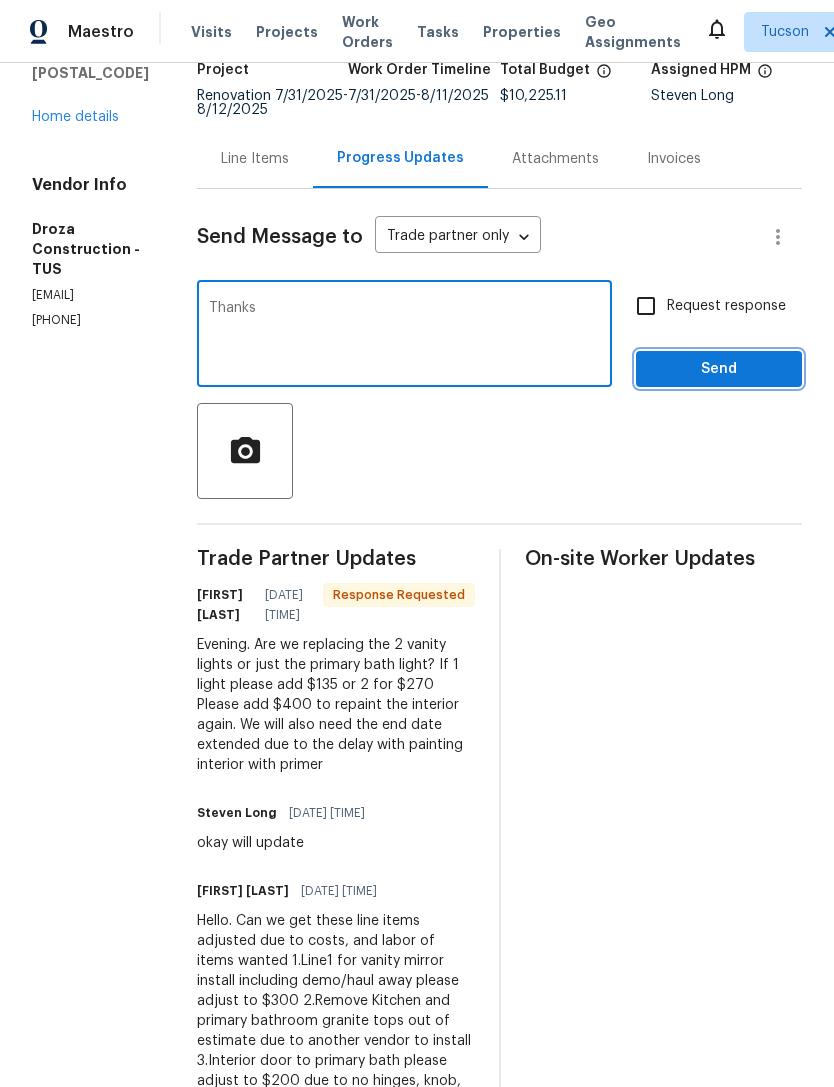 click on "Send" at bounding box center [719, 369] 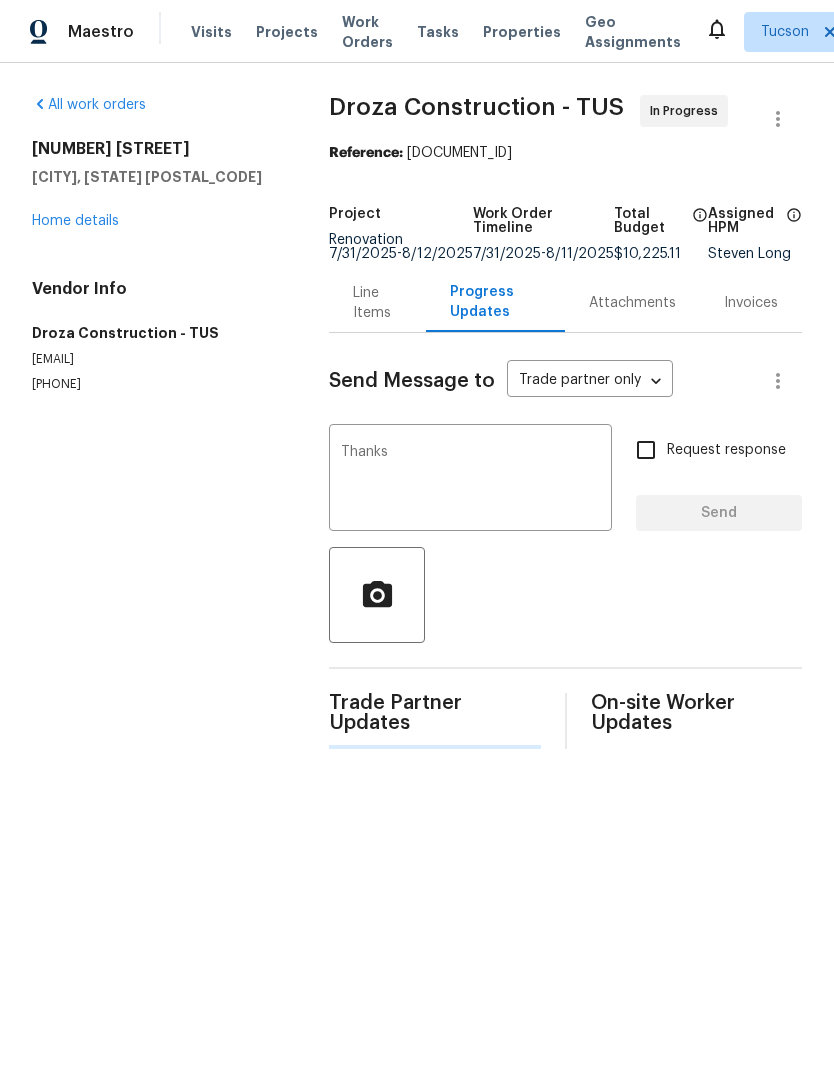scroll, scrollTop: 0, scrollLeft: 0, axis: both 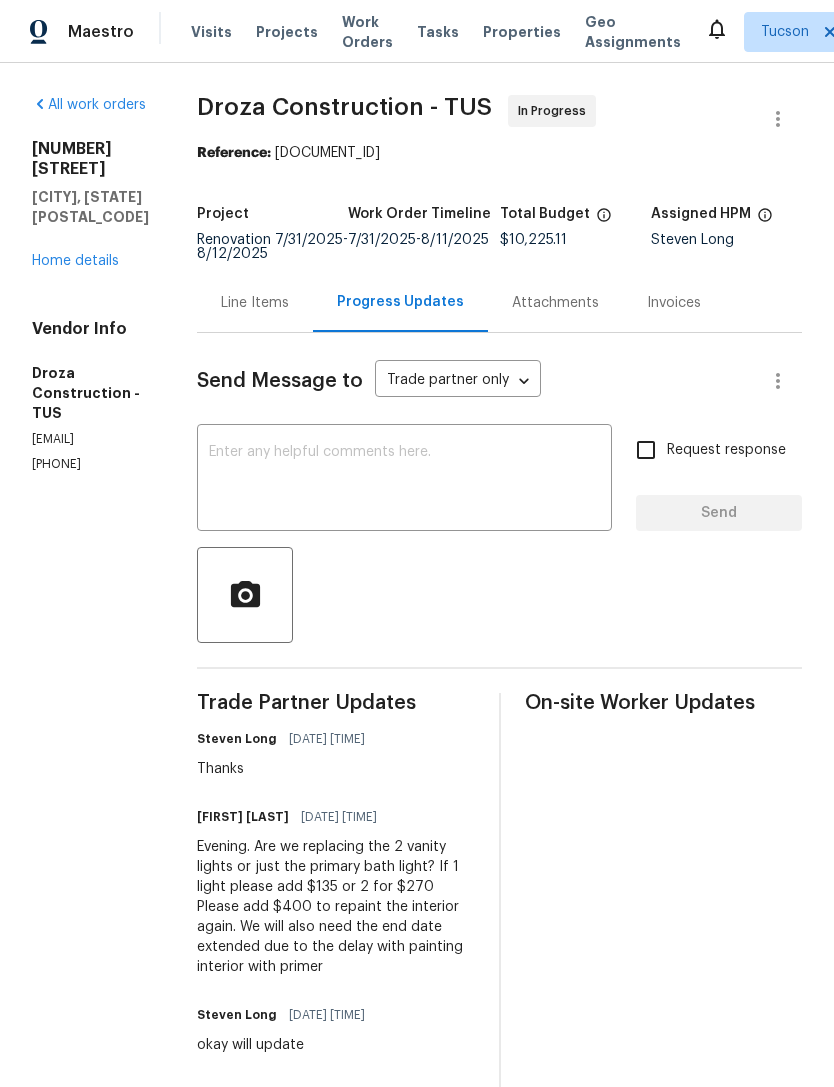 click on "Home details" at bounding box center (75, 261) 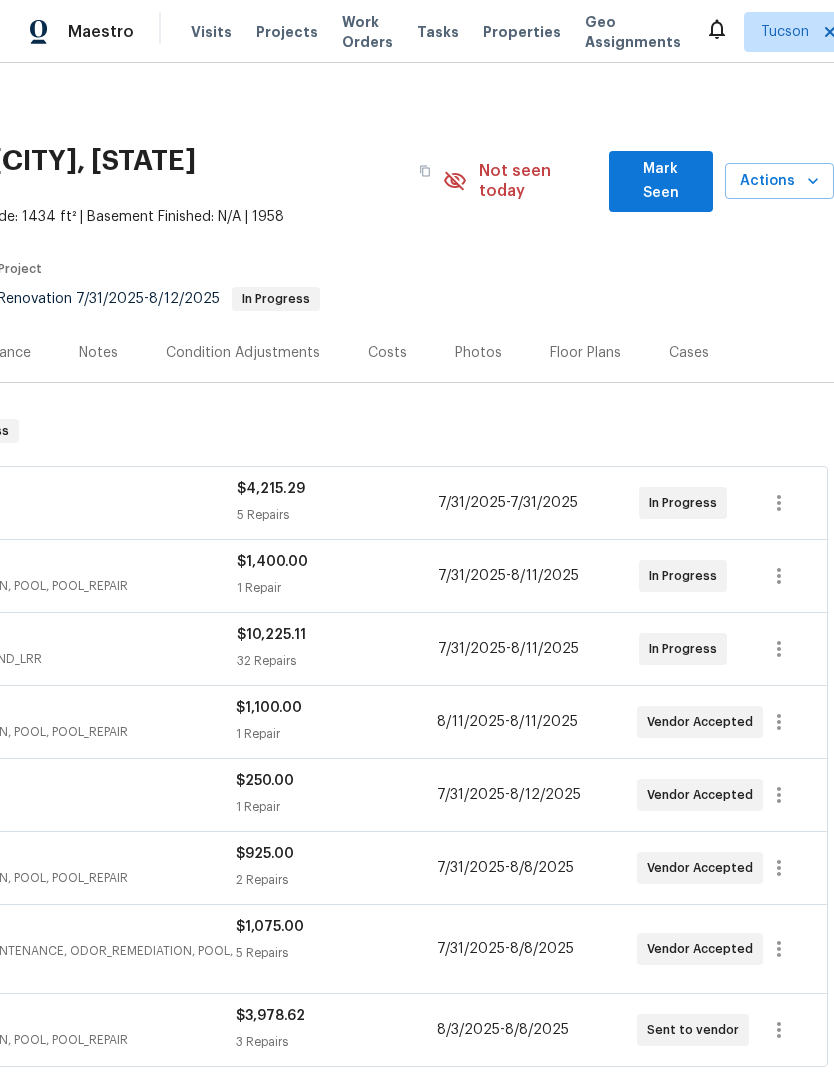 scroll, scrollTop: 0, scrollLeft: 296, axis: horizontal 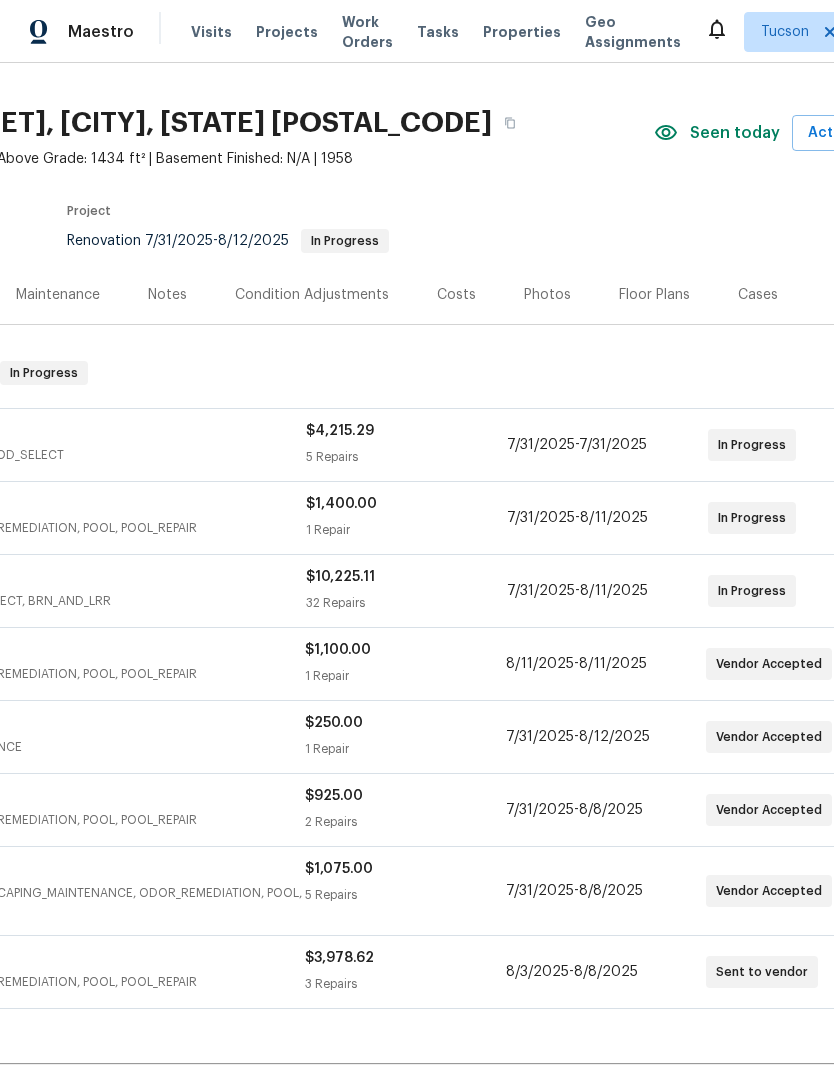 click on "Costs" at bounding box center [456, 294] 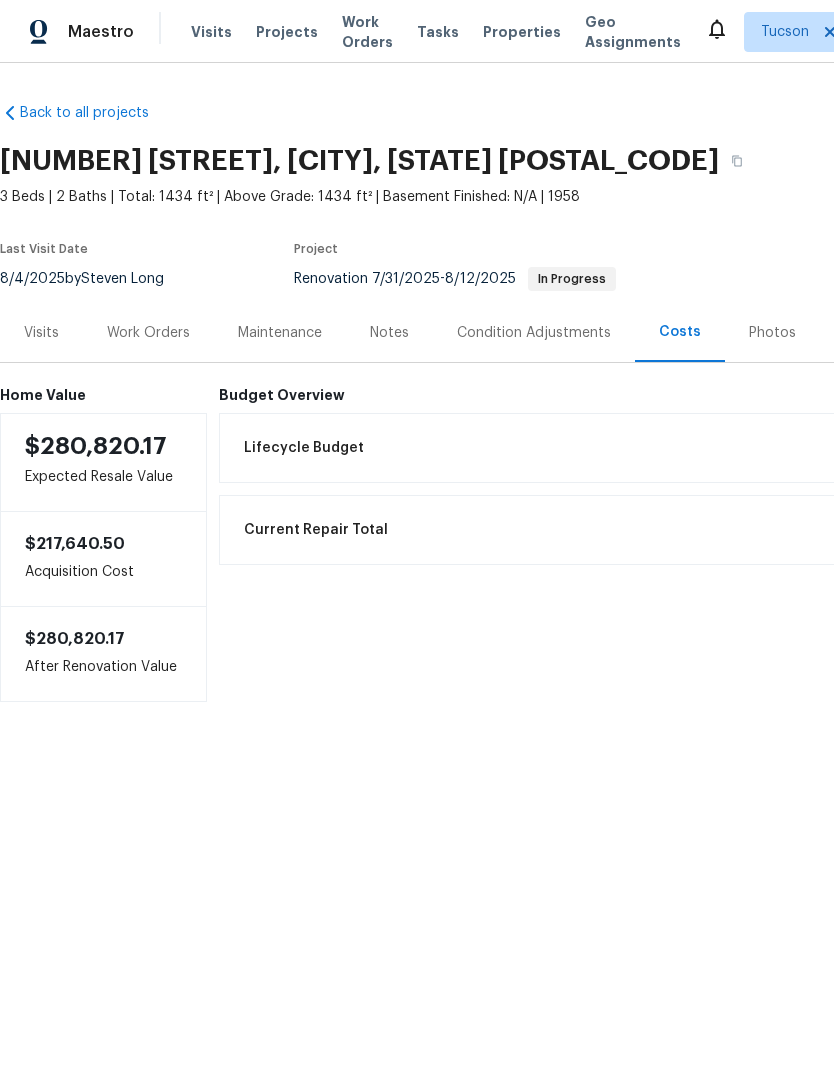 scroll, scrollTop: 0, scrollLeft: 0, axis: both 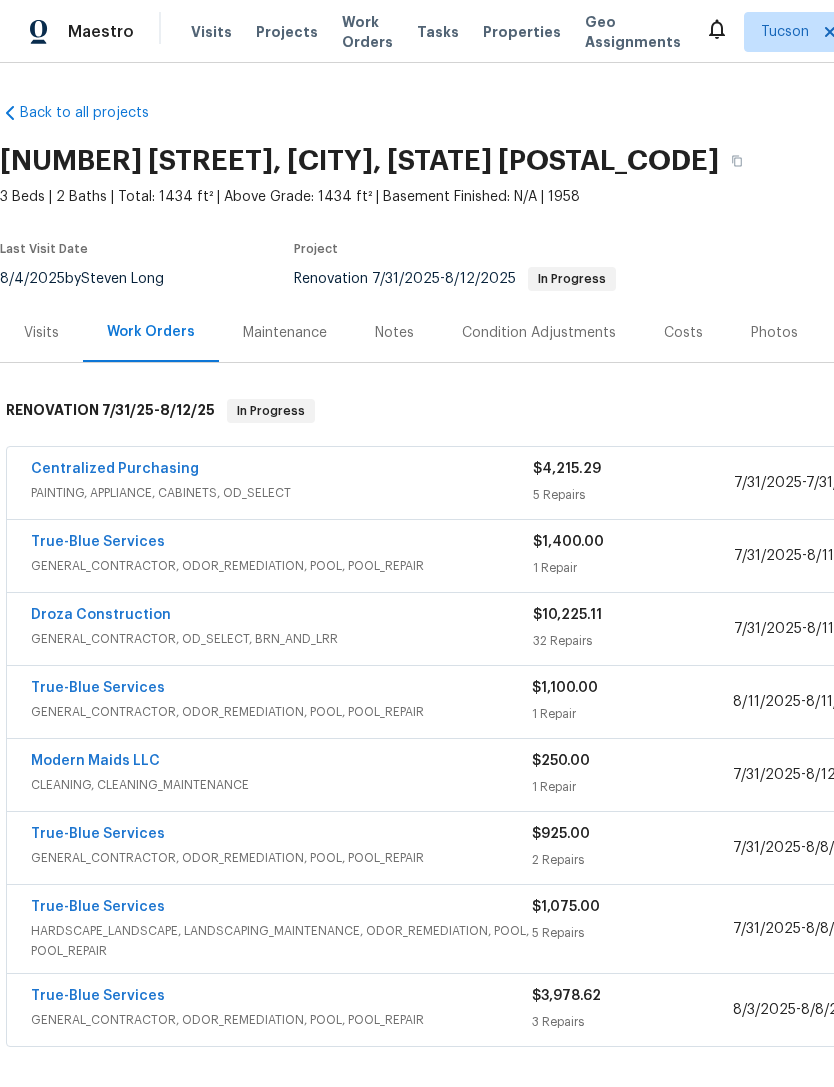 click on "Droza Construction" at bounding box center [101, 615] 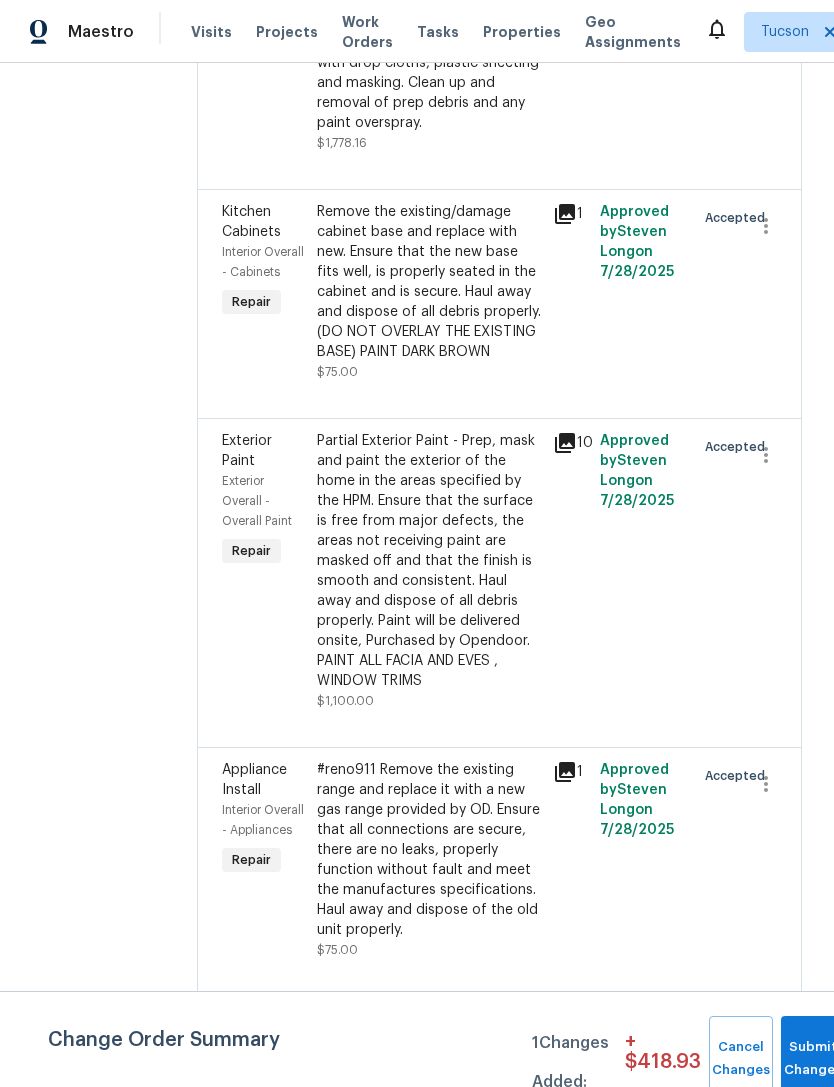scroll, scrollTop: 5764, scrollLeft: 0, axis: vertical 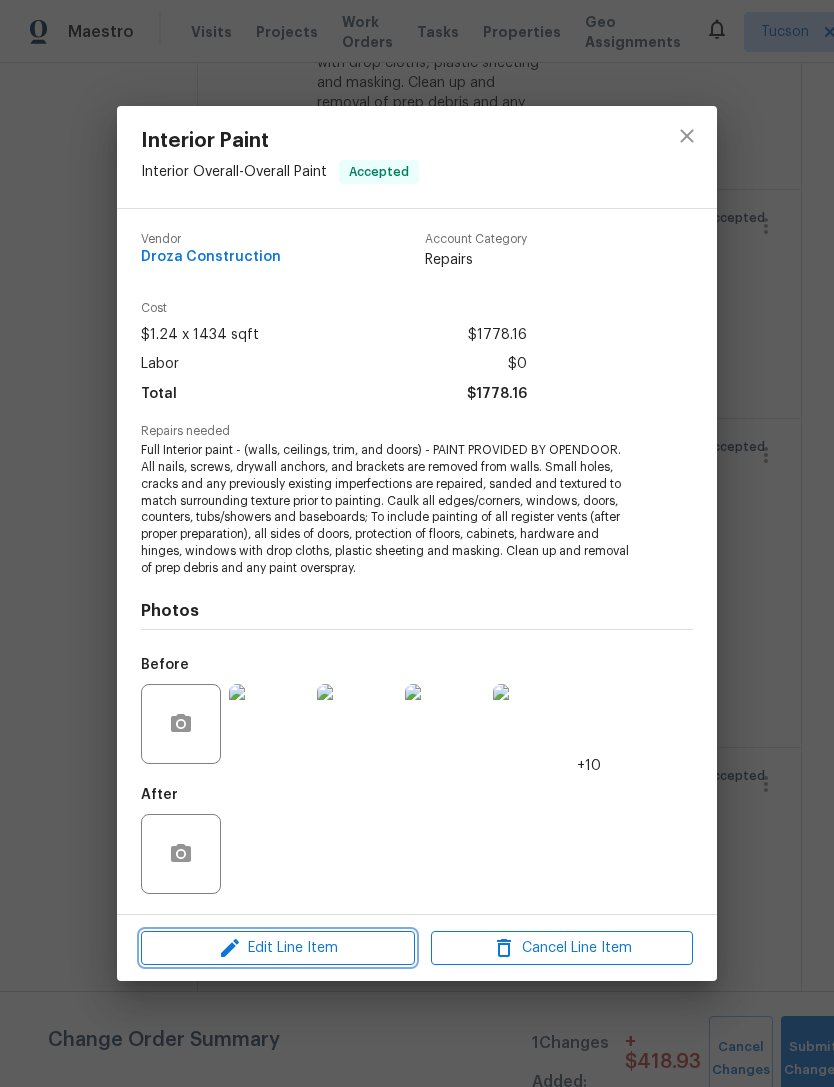 click on "Edit Line Item" at bounding box center (278, 948) 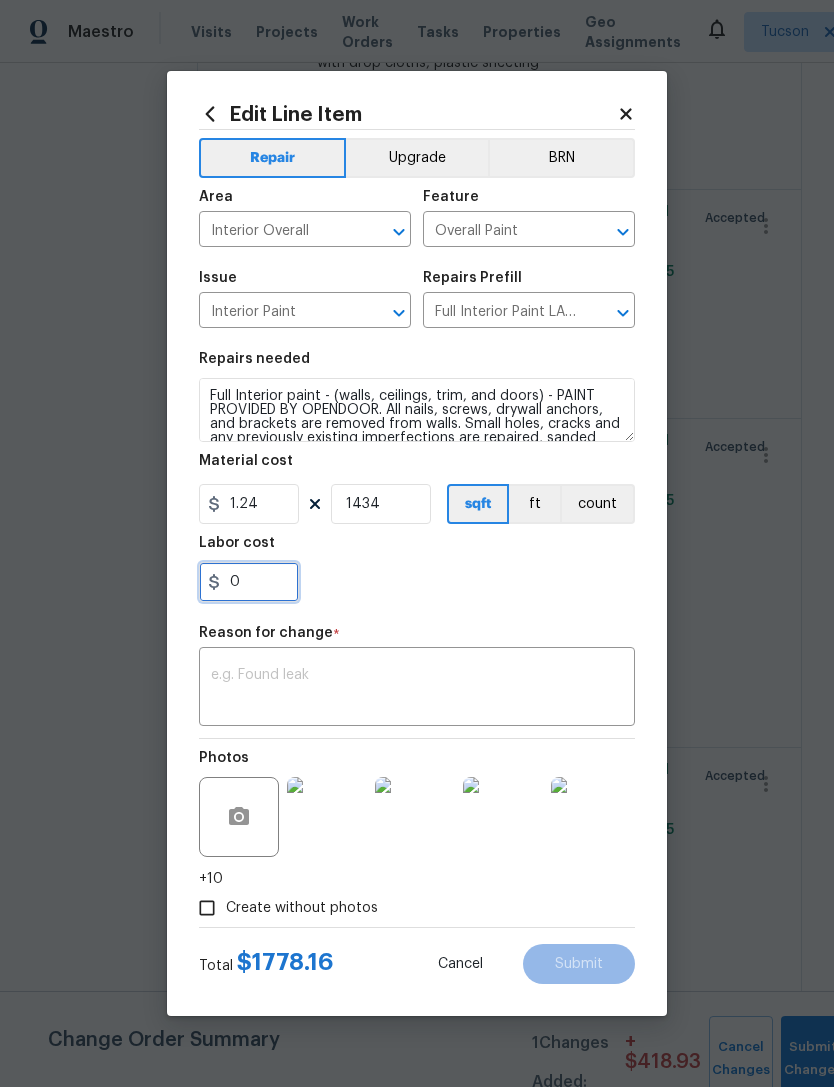 click on "0" at bounding box center [249, 582] 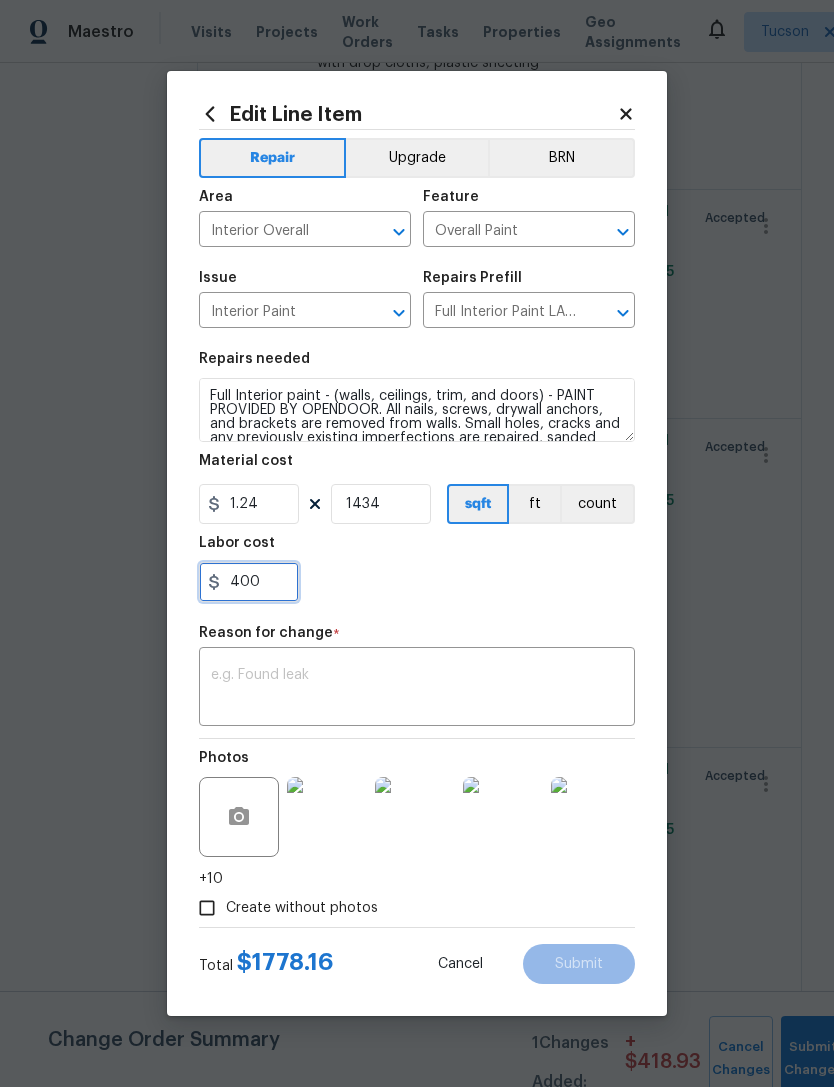 type on "400" 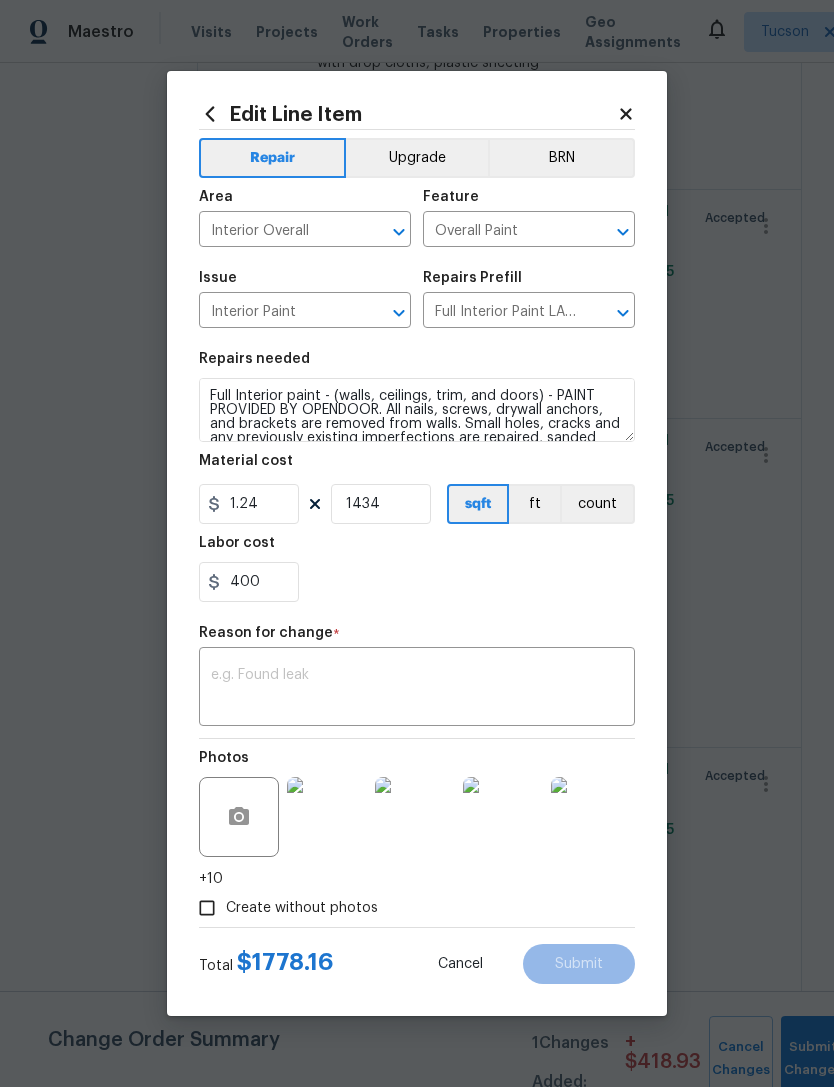 click at bounding box center [417, 689] 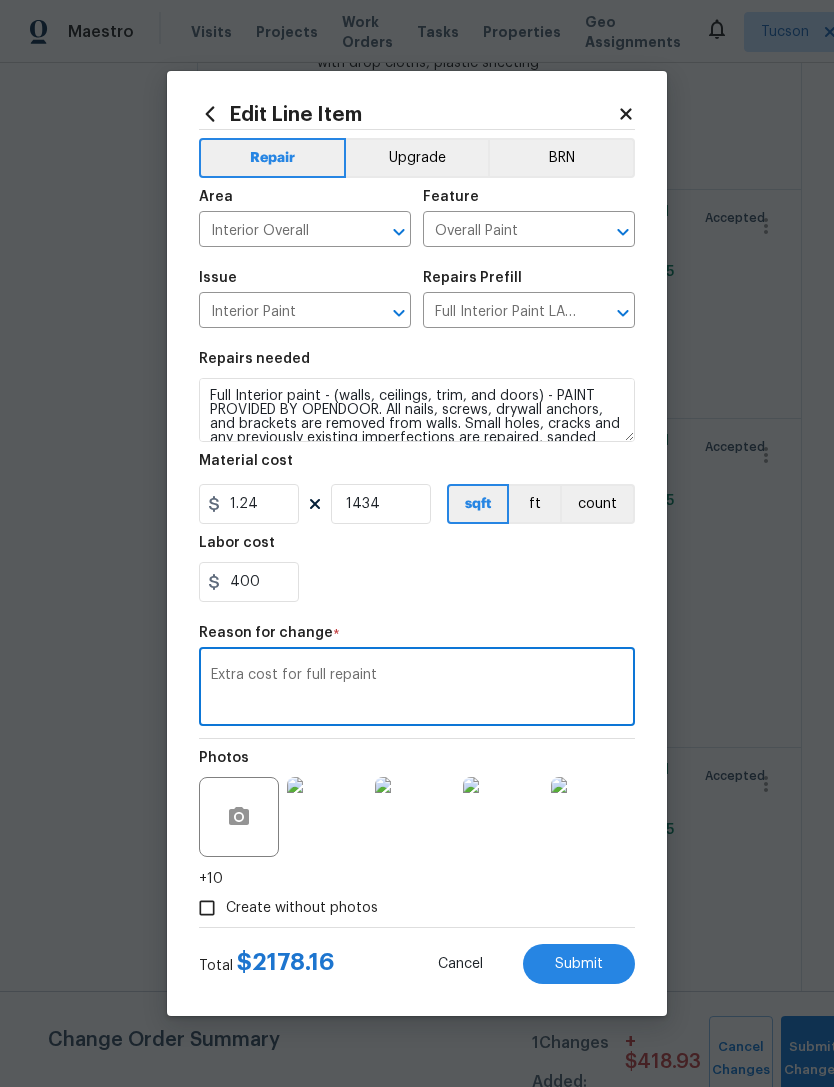 type on "Extra cost for full repaint" 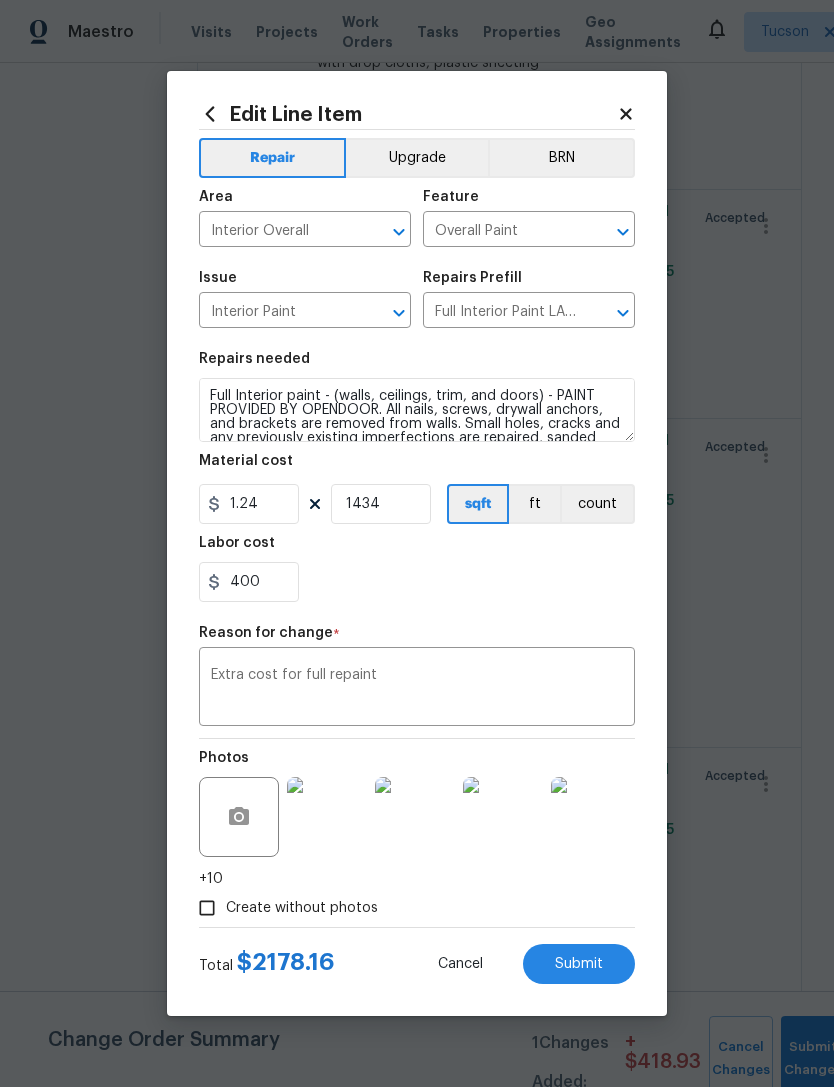 click on "Submit" at bounding box center [579, 964] 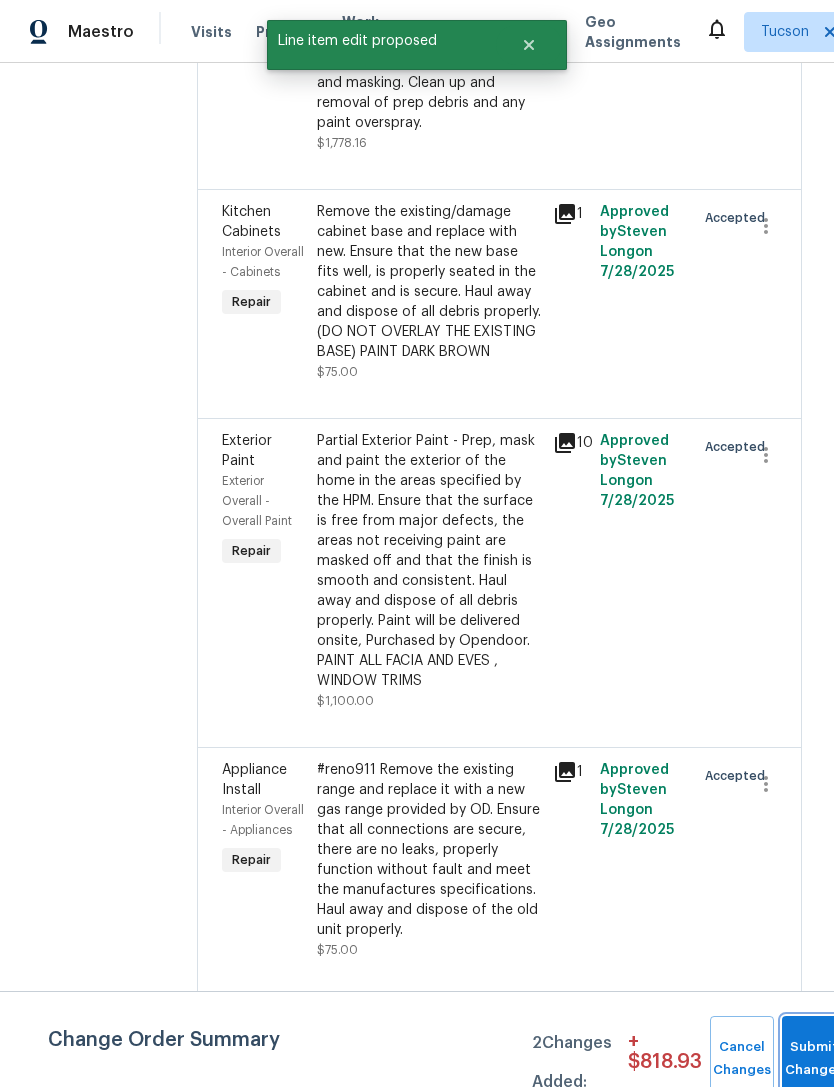 click on "Submit Changes" at bounding box center (814, 1059) 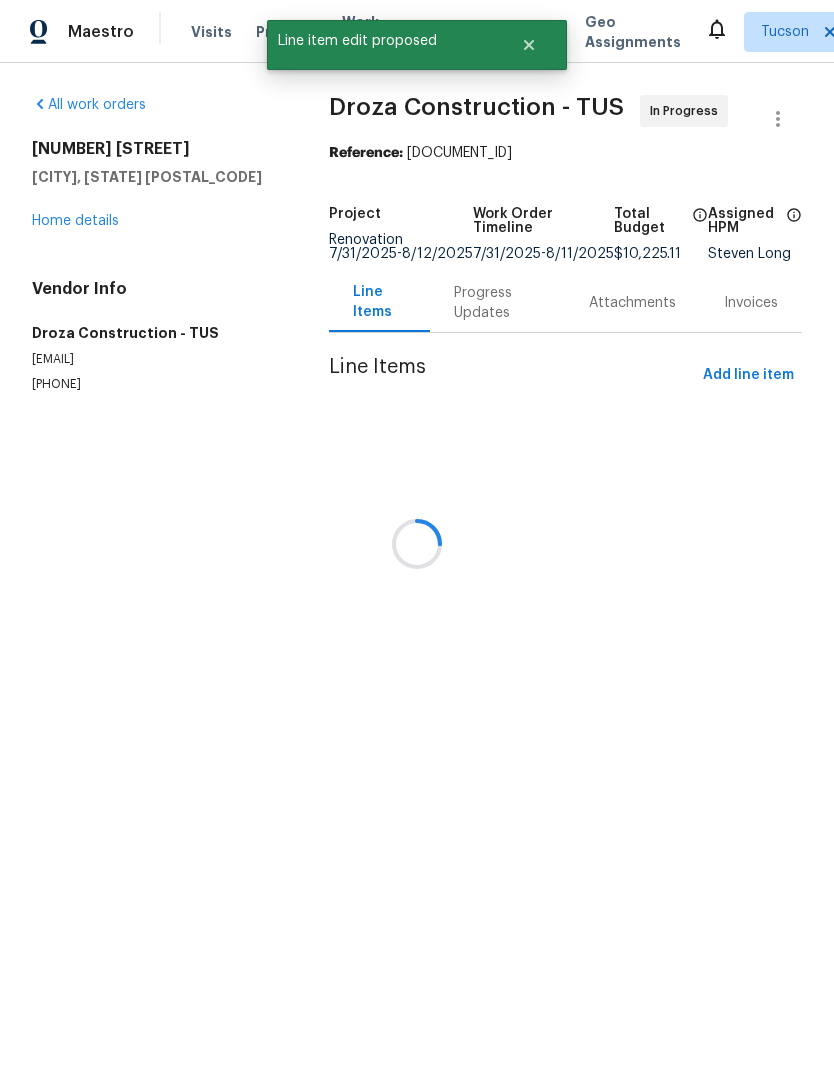 scroll, scrollTop: 0, scrollLeft: 0, axis: both 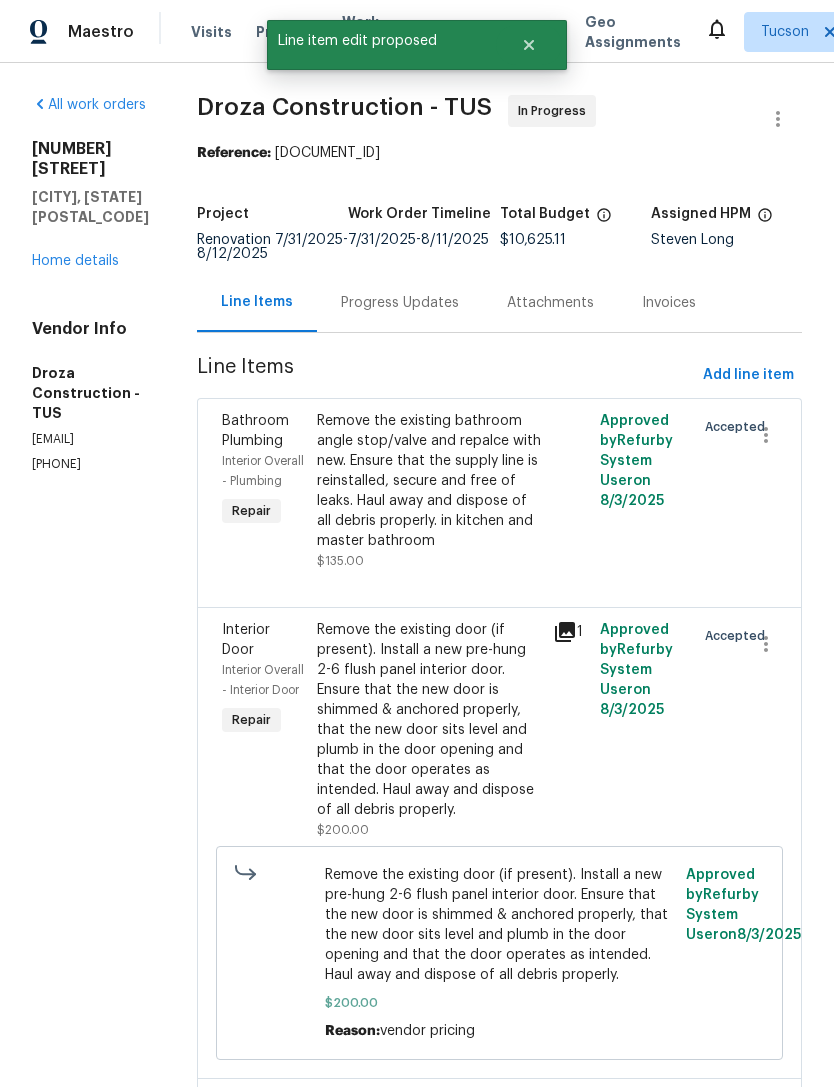 click on "Home details" at bounding box center [75, 261] 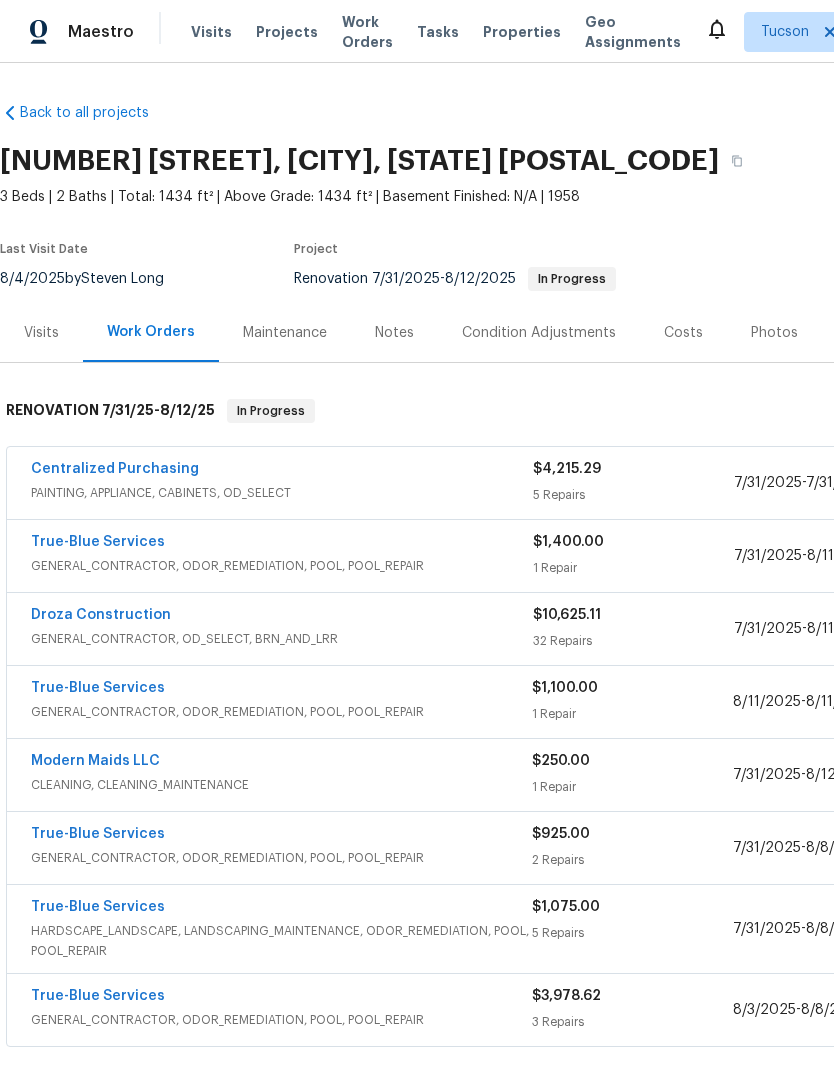 click on "Costs" at bounding box center [683, 332] 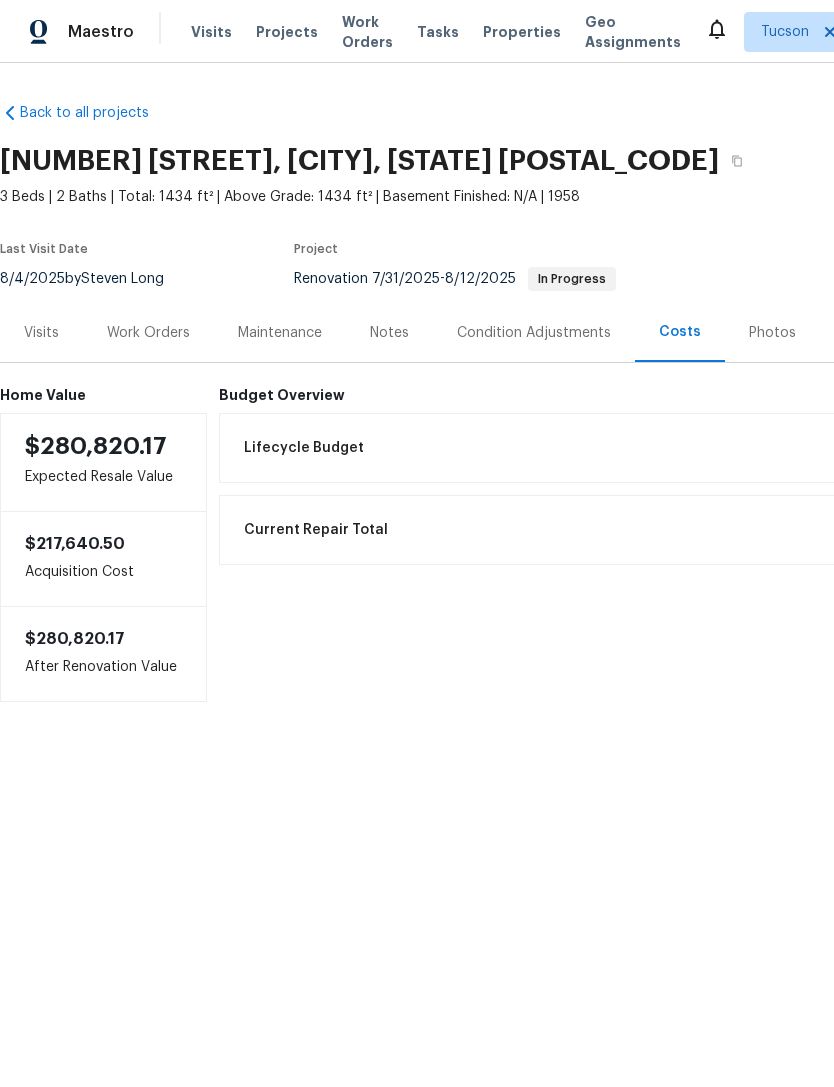 scroll, scrollTop: 0, scrollLeft: 0, axis: both 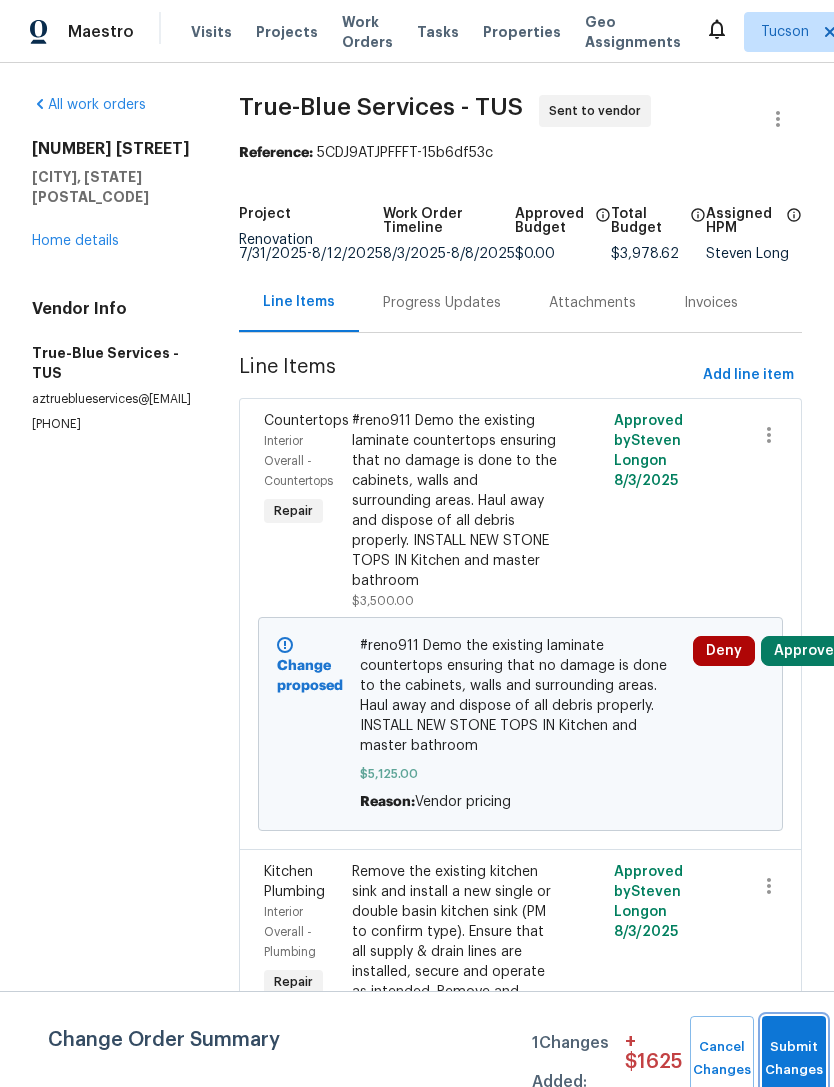 click on "Submit Changes" at bounding box center [794, 1059] 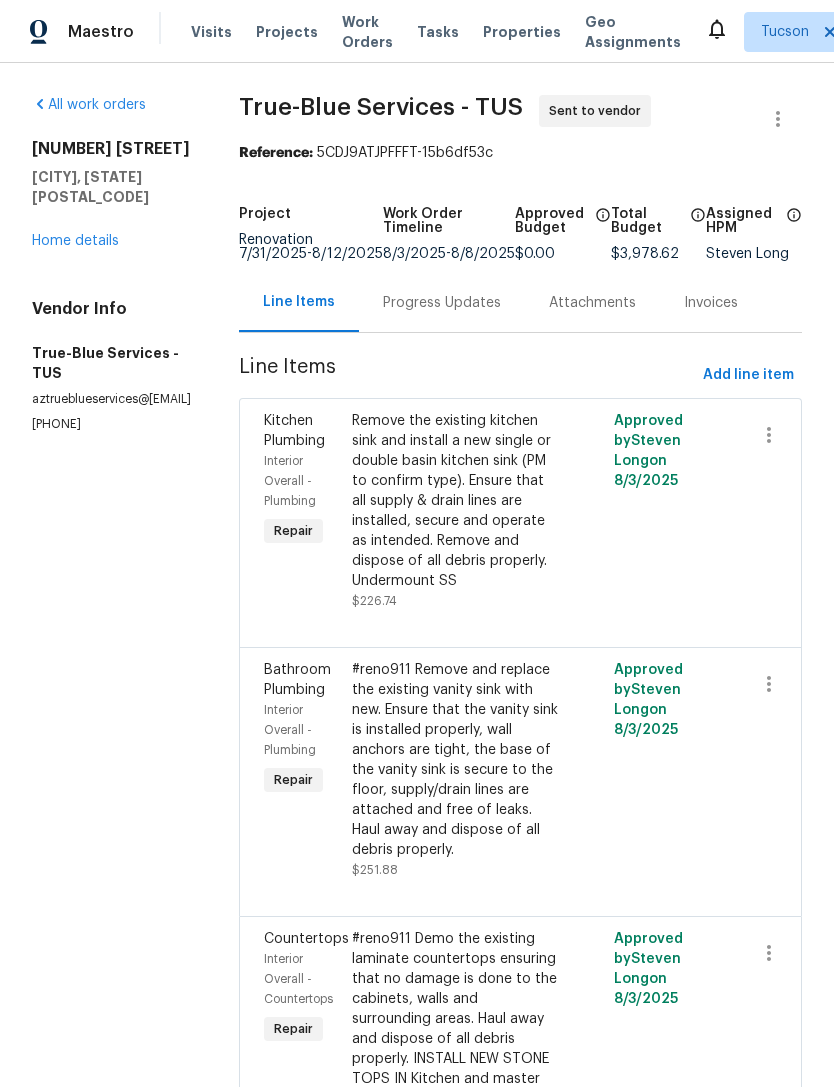 click on "Home details" at bounding box center (75, 241) 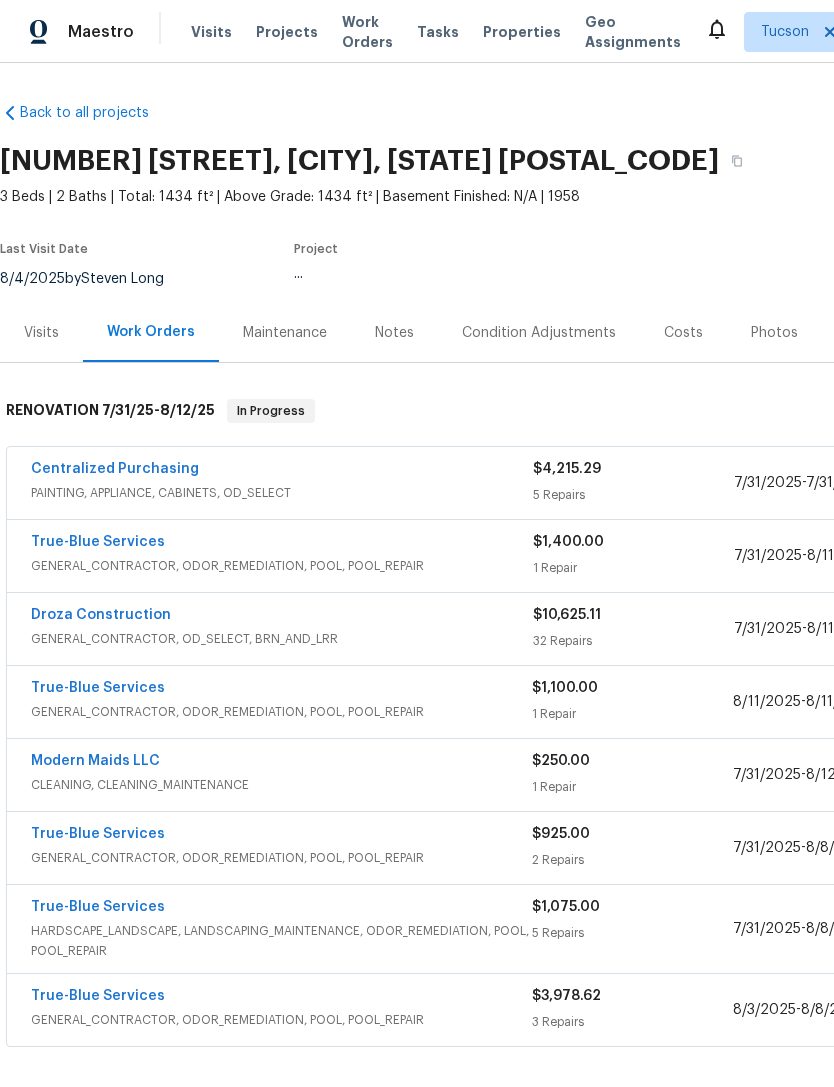 click on "Costs" at bounding box center [683, 333] 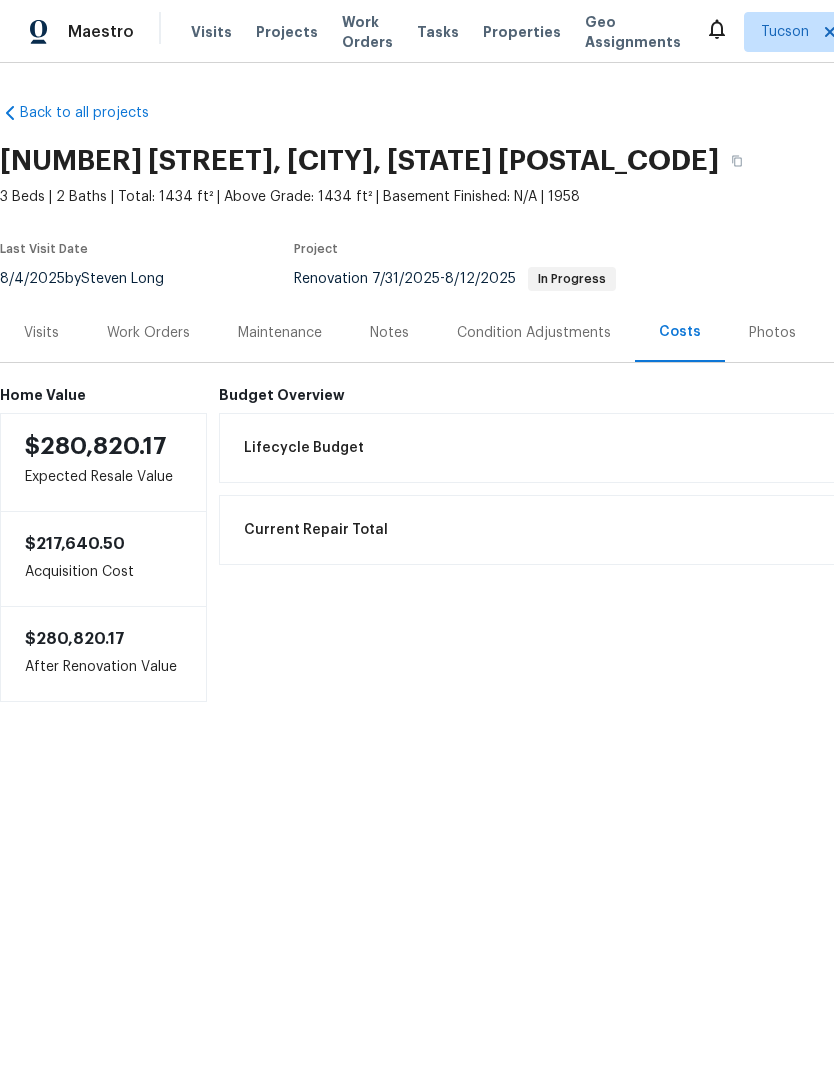 scroll, scrollTop: 0, scrollLeft: 0, axis: both 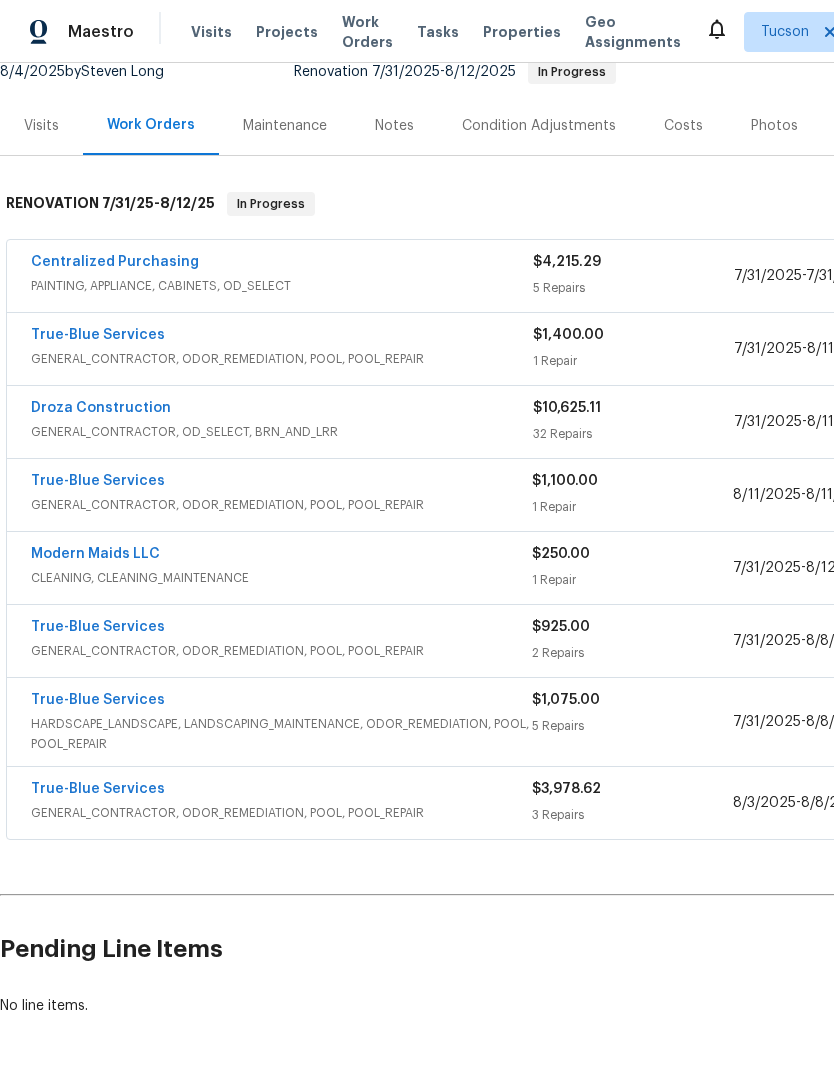 click on "True-Blue Services" at bounding box center (98, 789) 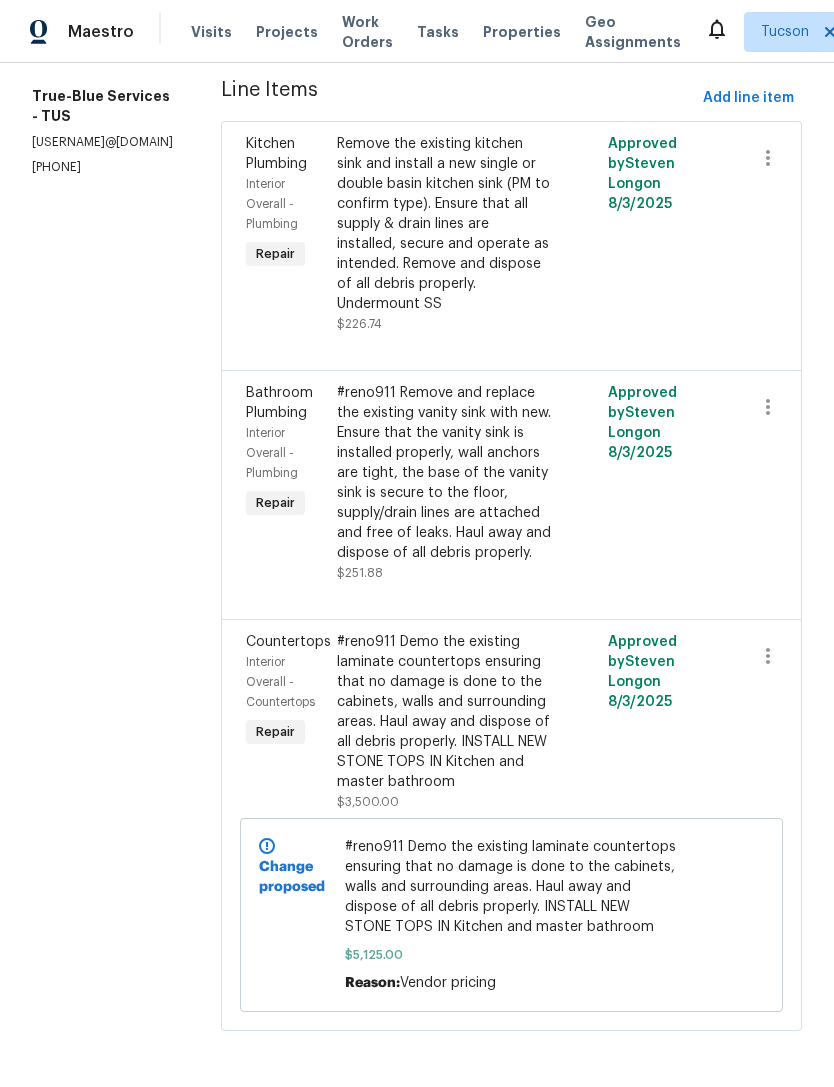 scroll, scrollTop: 291, scrollLeft: 0, axis: vertical 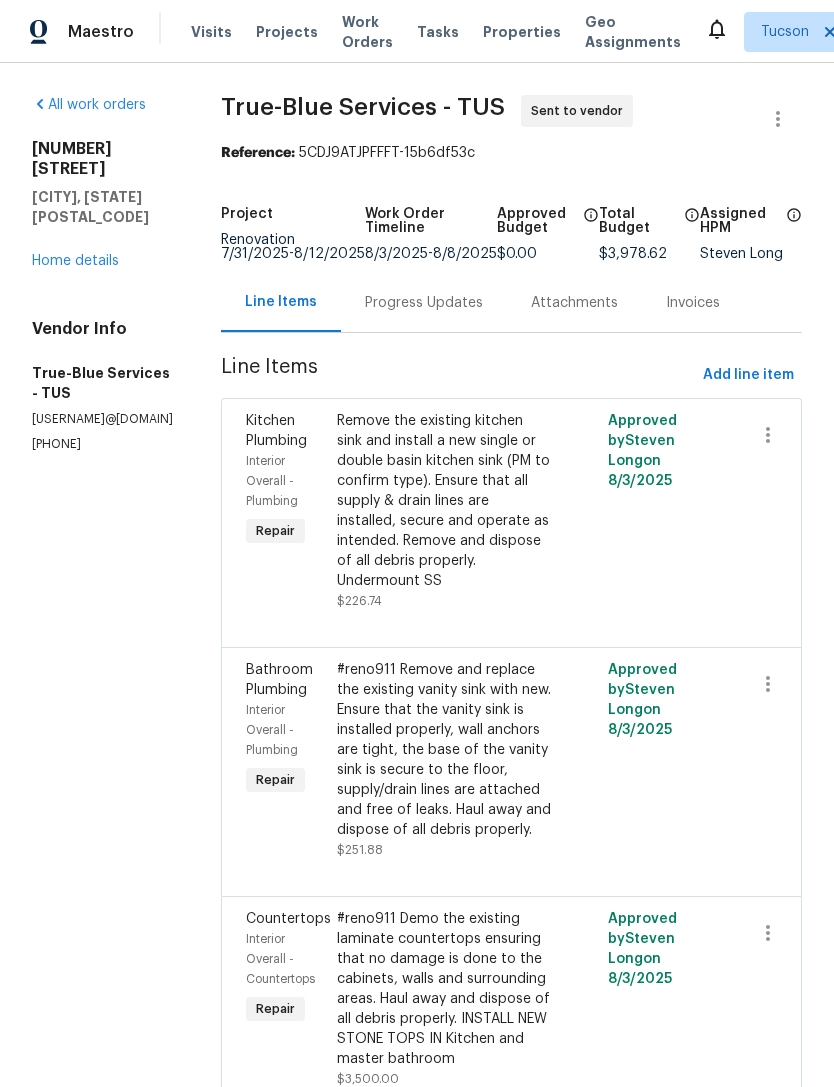 click on "Home details" at bounding box center [75, 261] 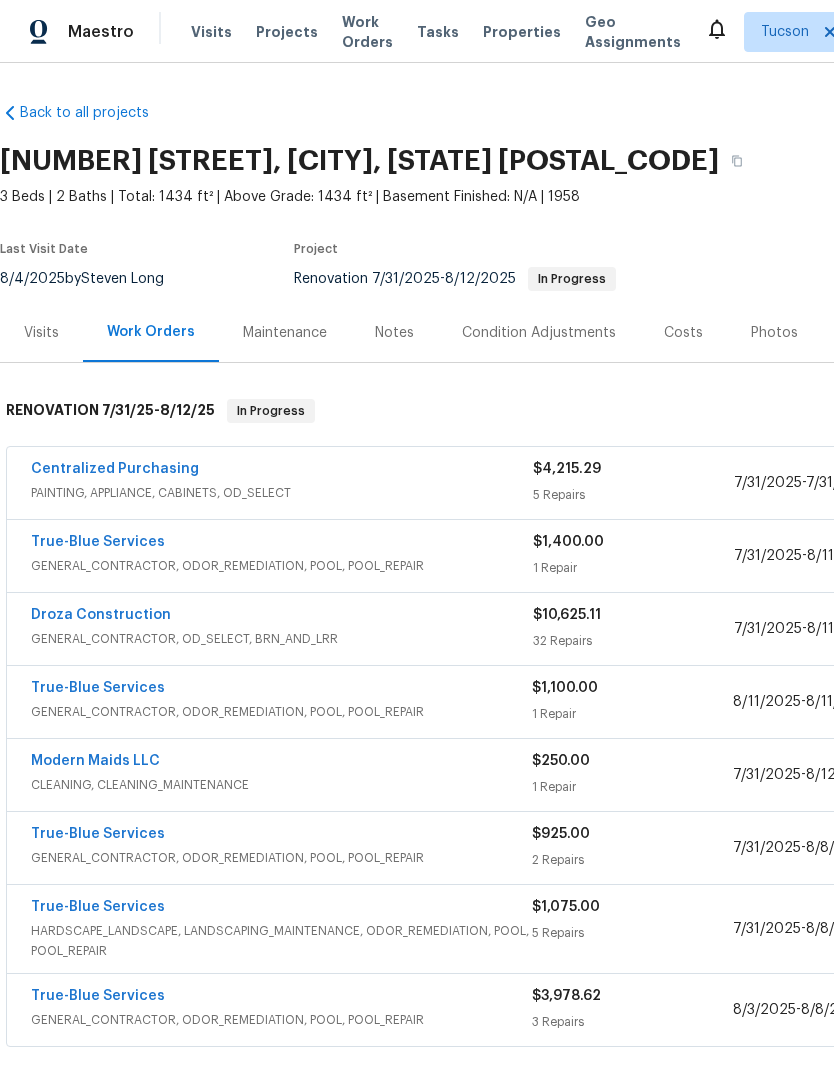 click on "Costs" at bounding box center (683, 333) 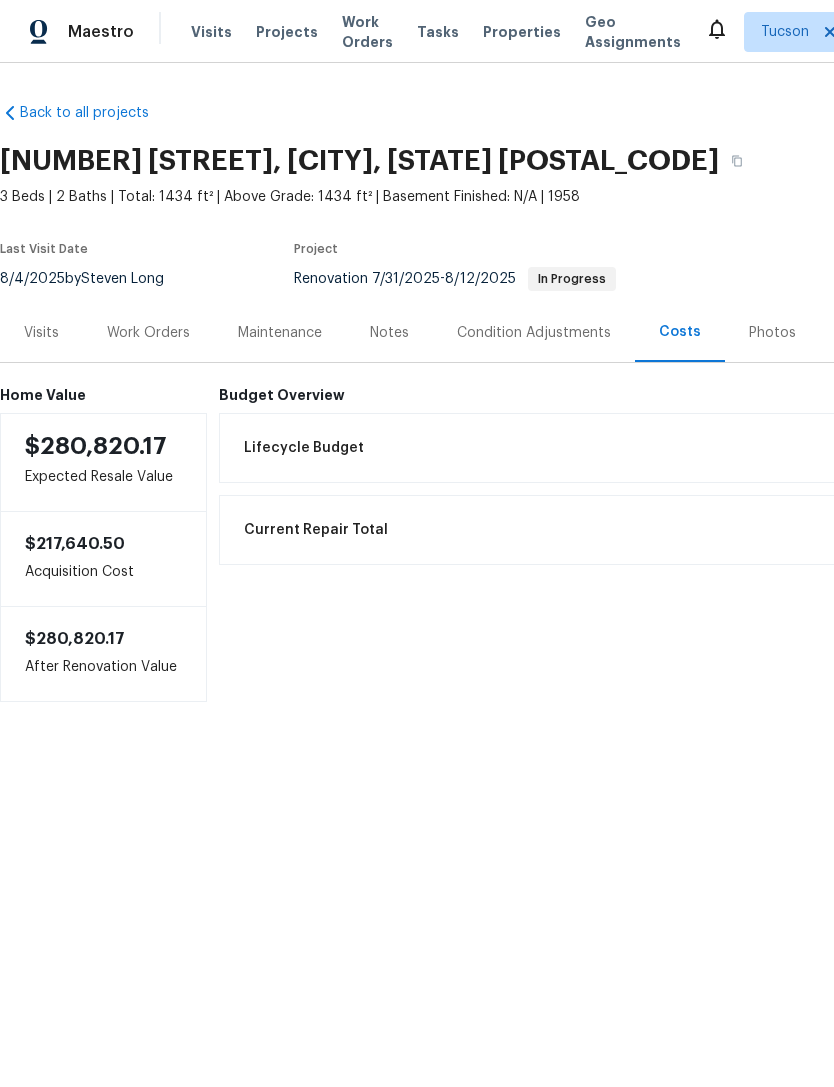 scroll, scrollTop: 0, scrollLeft: 0, axis: both 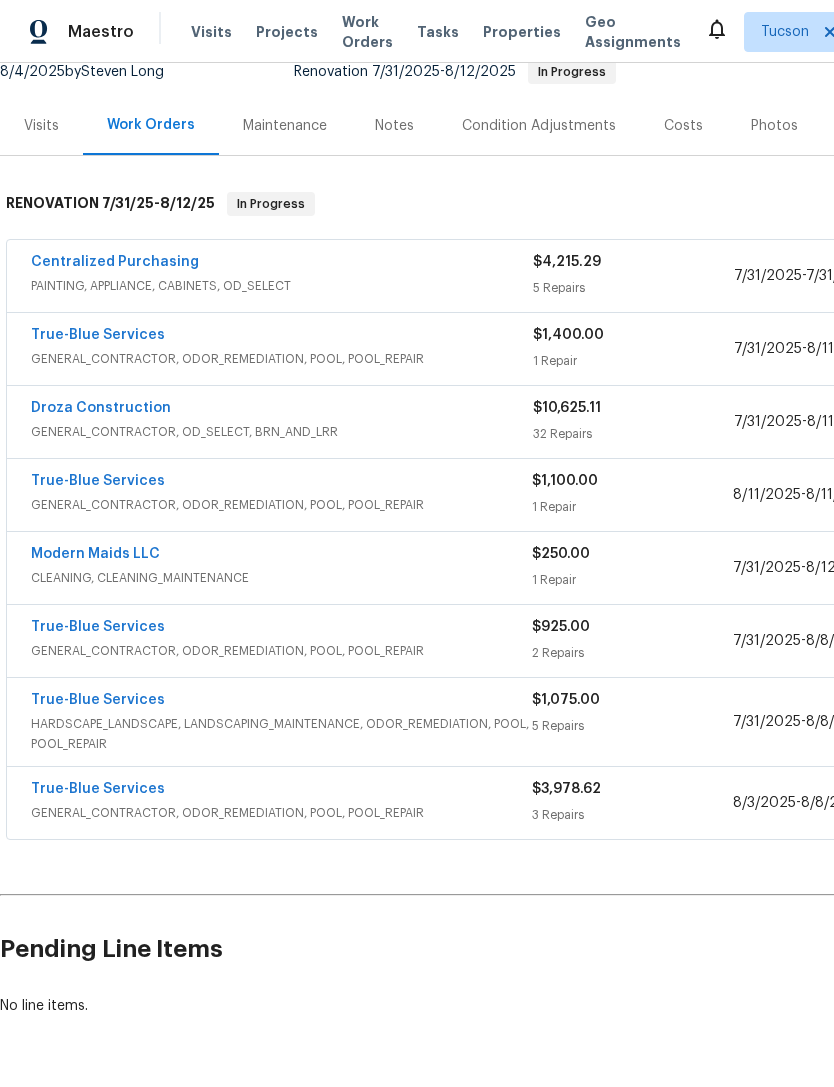 click on "True-Blue Services" at bounding box center (98, 700) 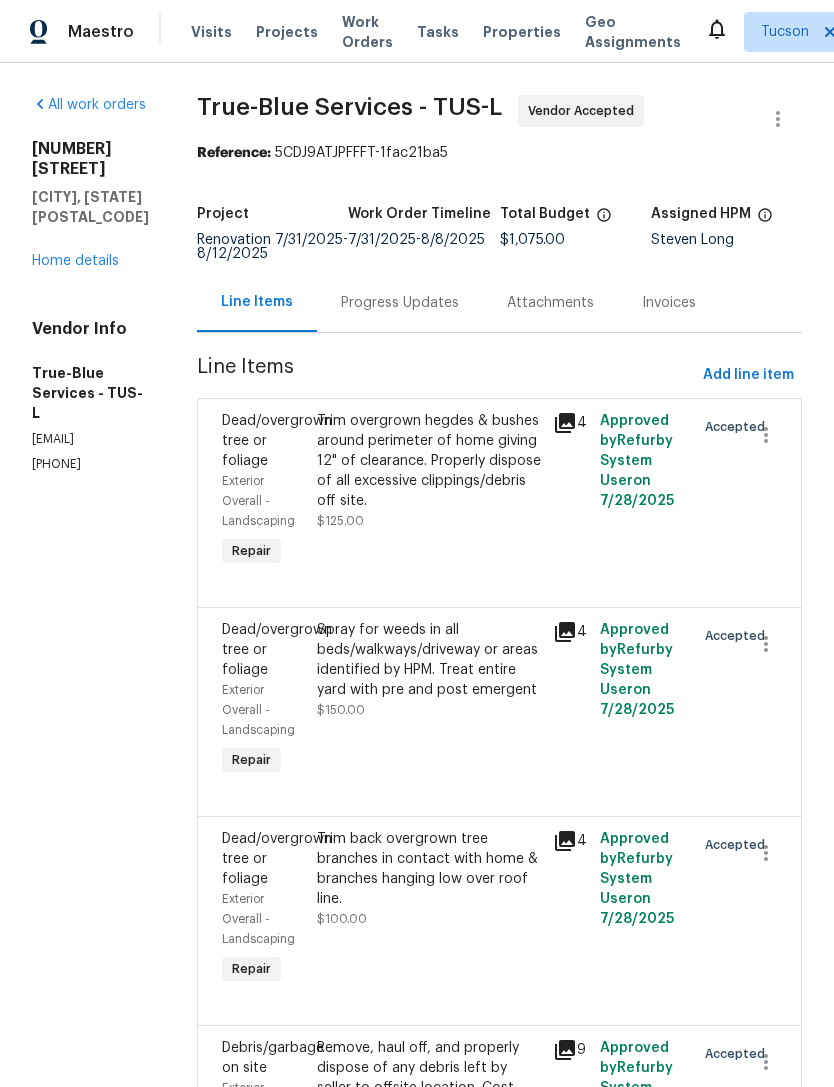 scroll, scrollTop: 0, scrollLeft: 0, axis: both 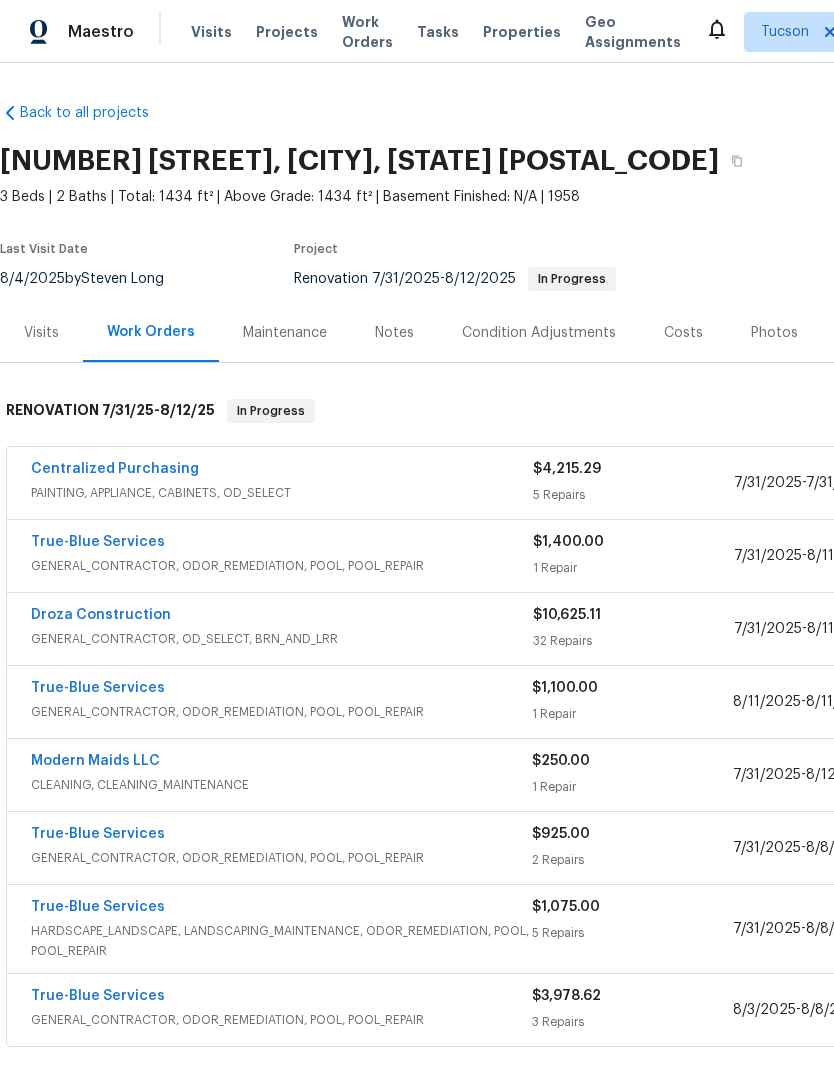 click on "Centralized Purchasing" at bounding box center (115, 469) 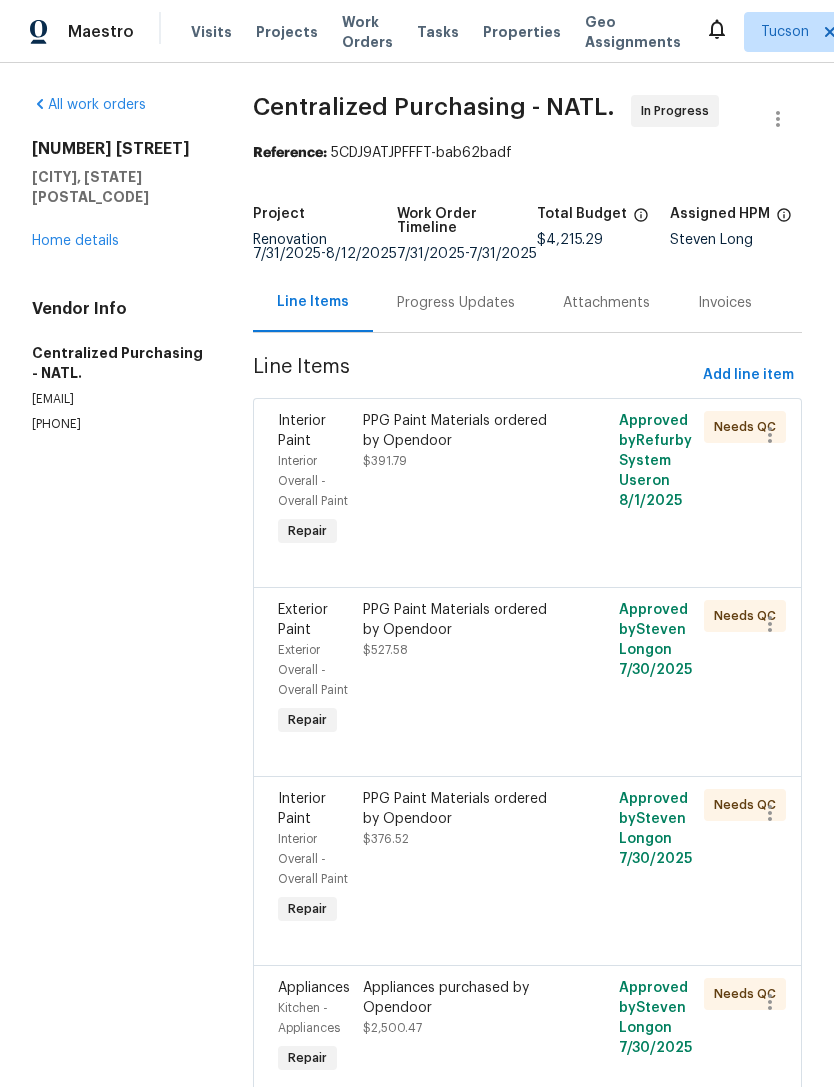 scroll, scrollTop: 0, scrollLeft: 0, axis: both 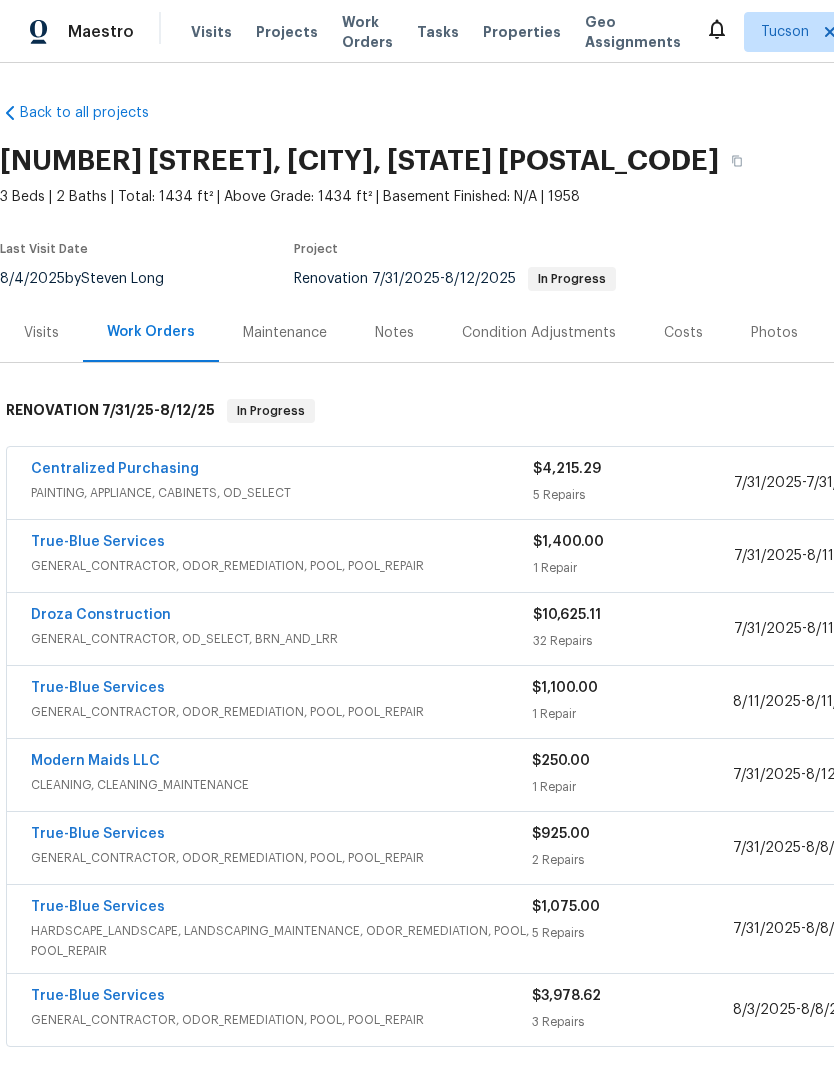 click on "Costs" at bounding box center [683, 333] 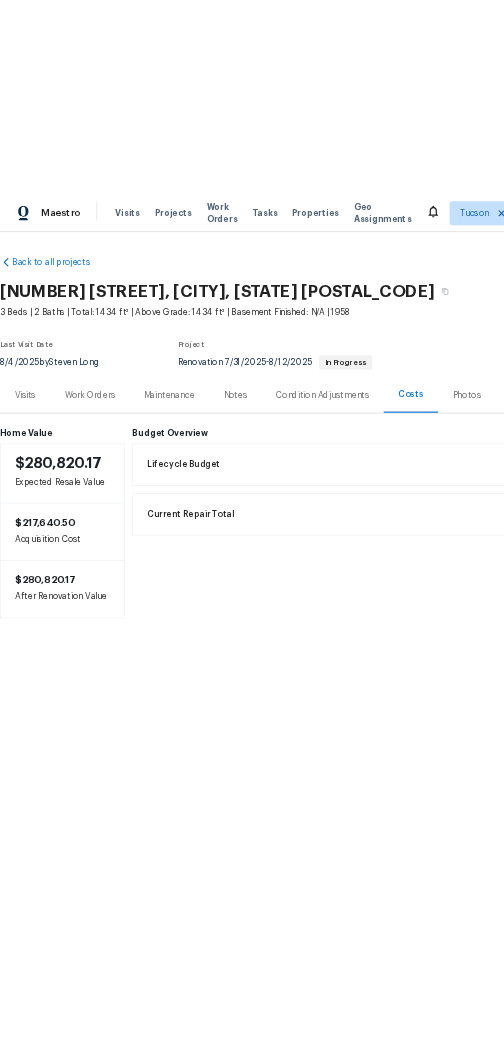 scroll, scrollTop: 0, scrollLeft: 0, axis: both 